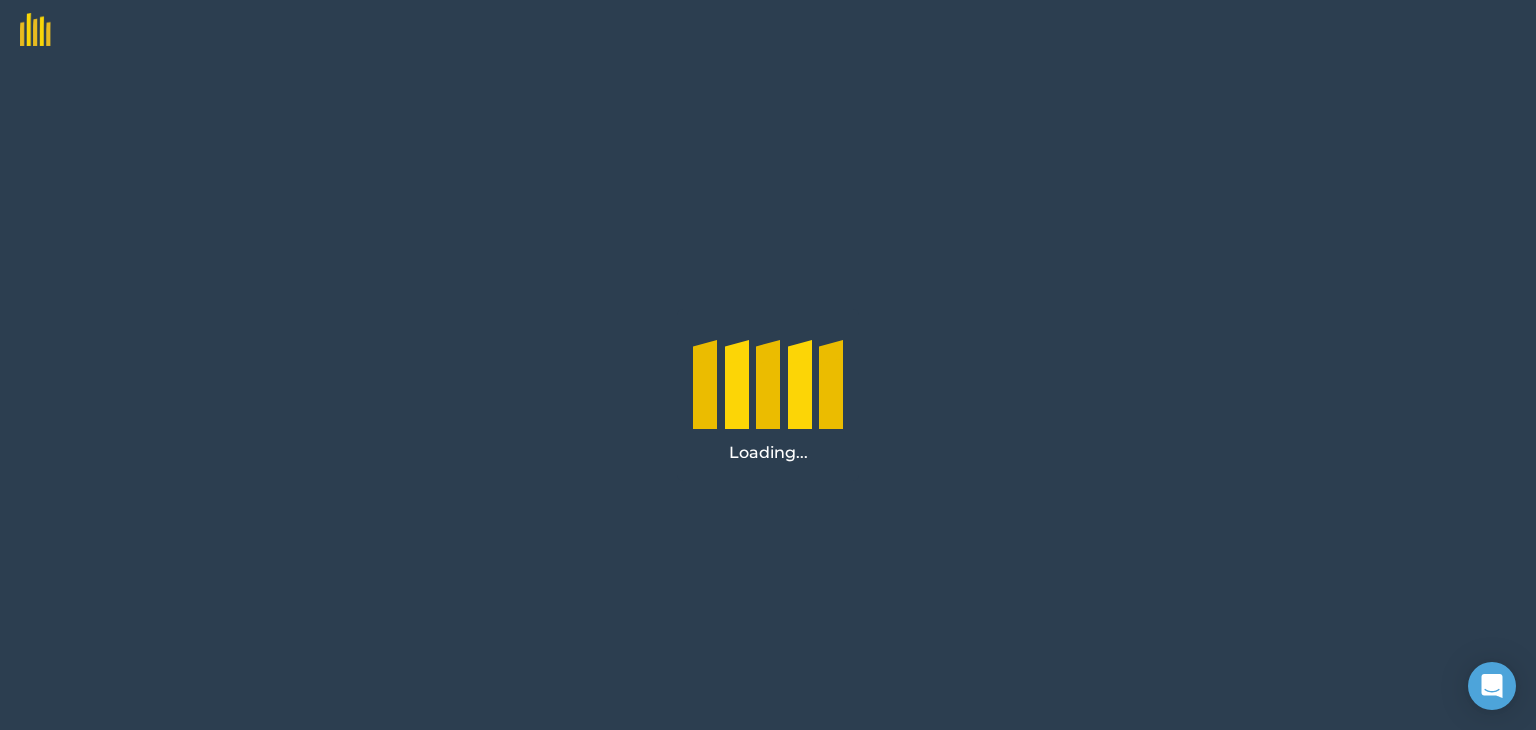 scroll, scrollTop: 0, scrollLeft: 0, axis: both 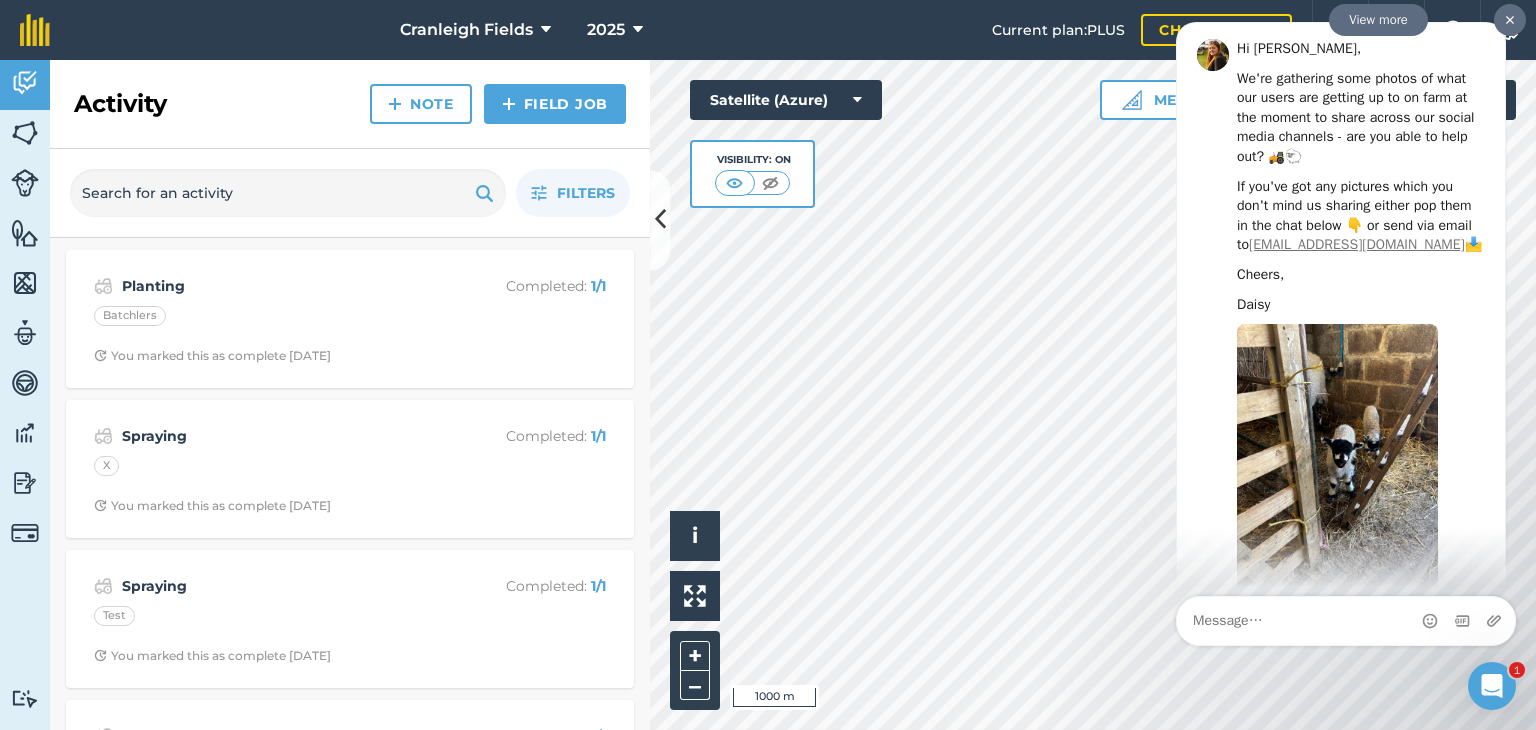 click at bounding box center (1510, 20) 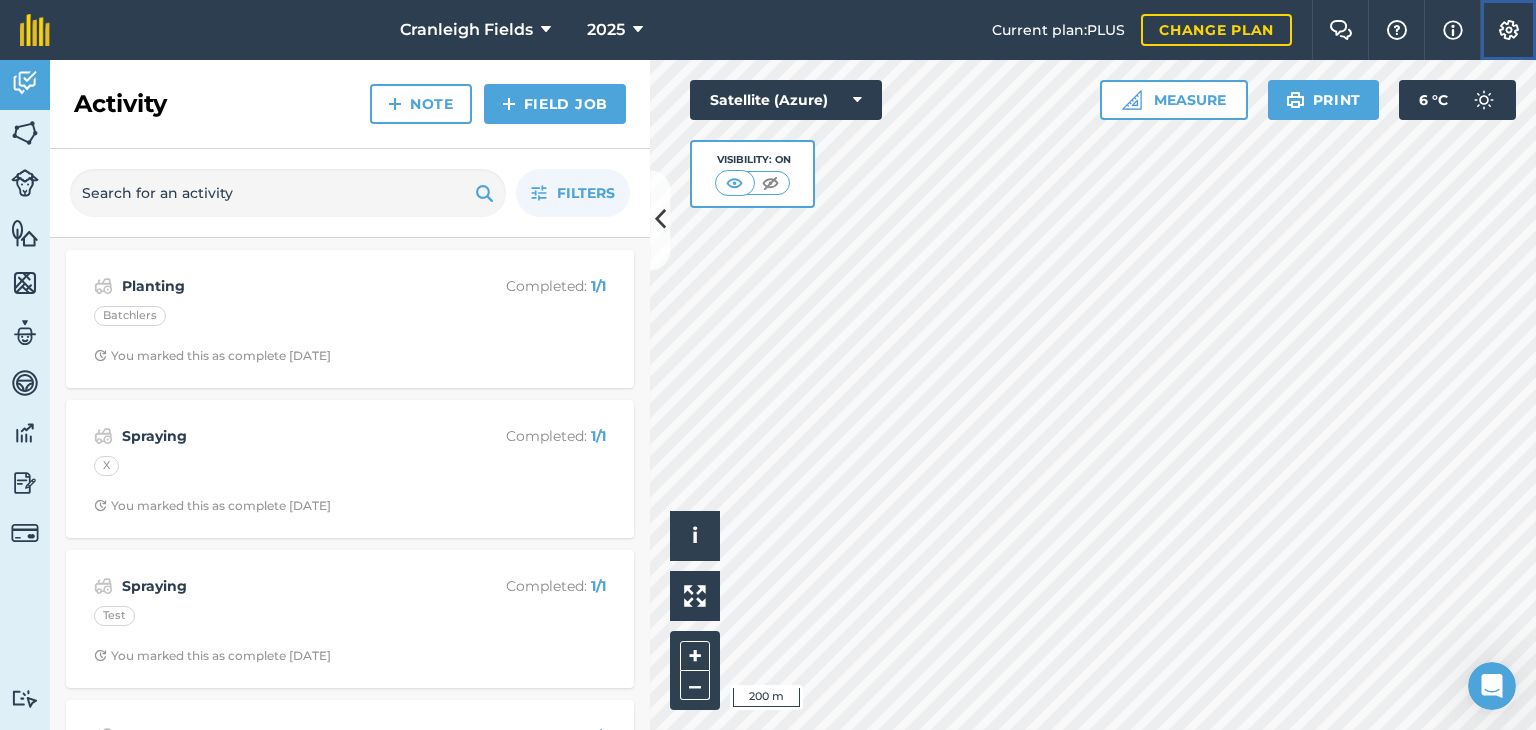 click at bounding box center [1509, 30] 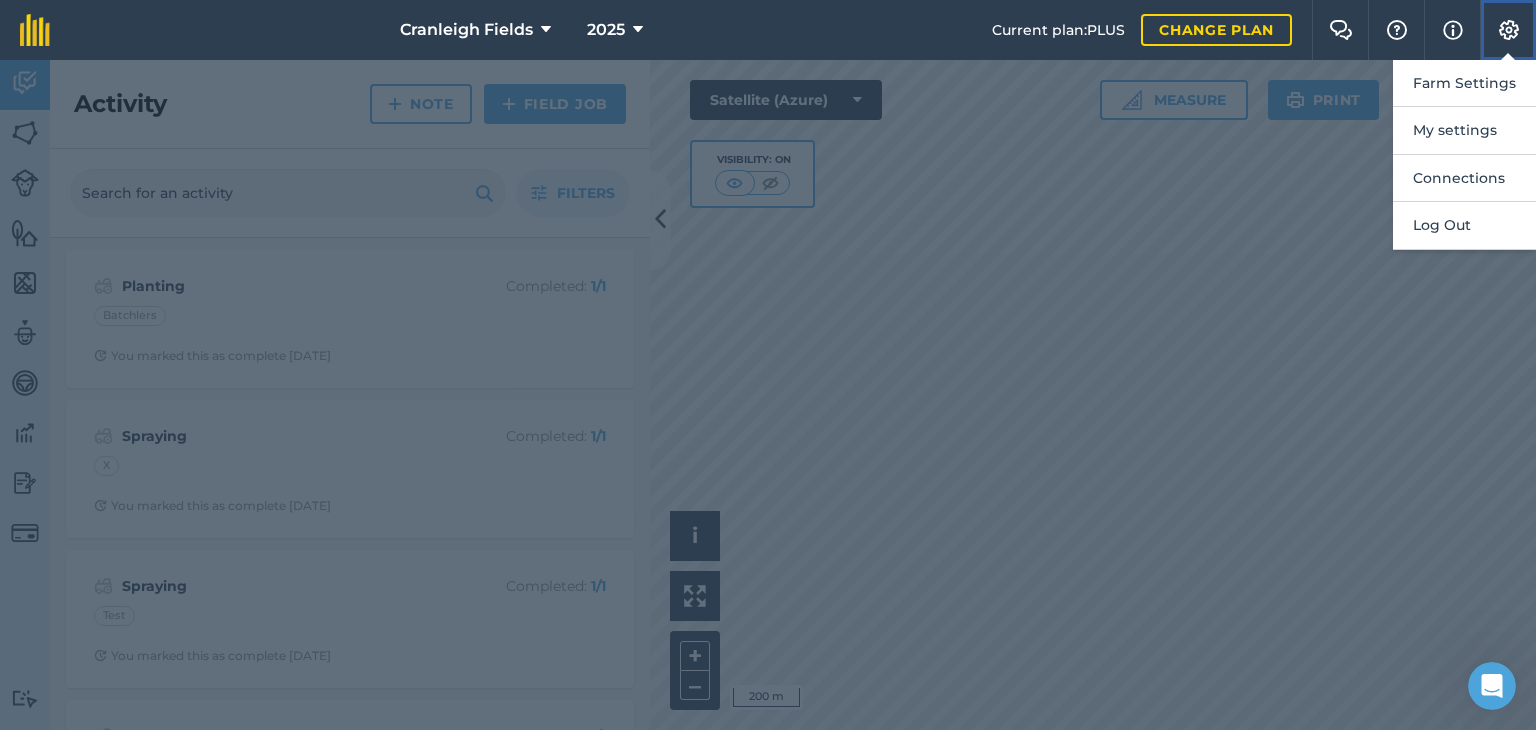click at bounding box center (1509, 30) 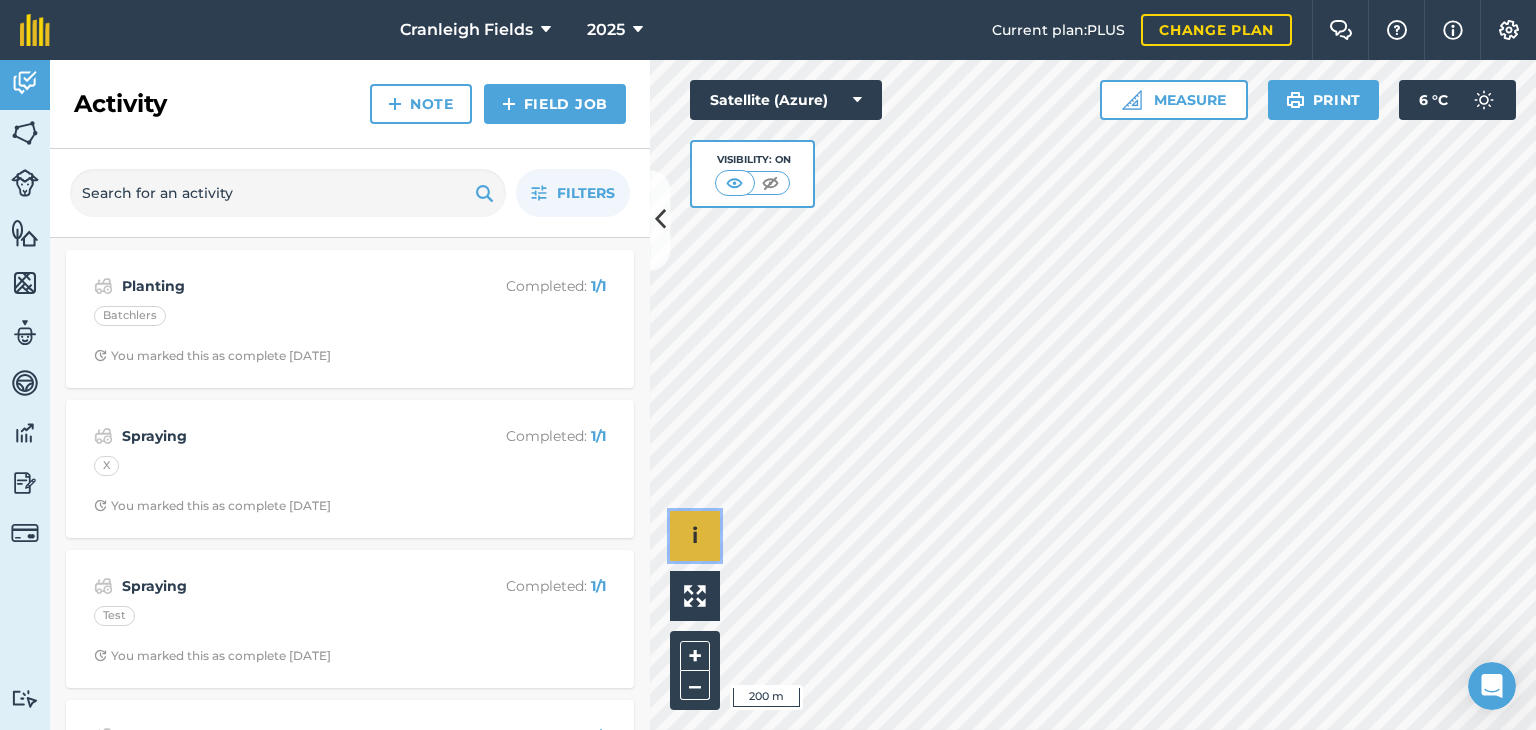 click on "i" at bounding box center [695, 535] 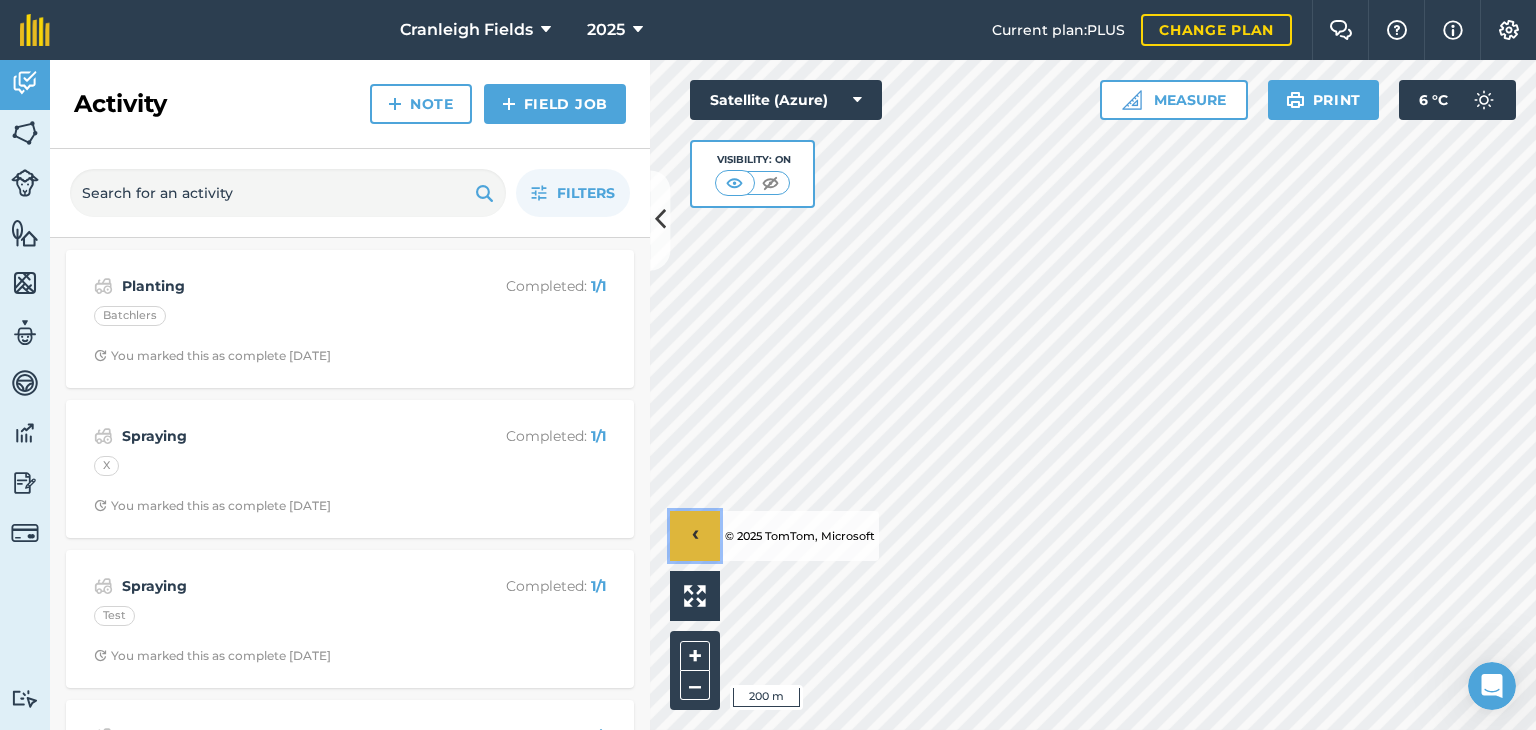 click on "›" at bounding box center (695, 536) 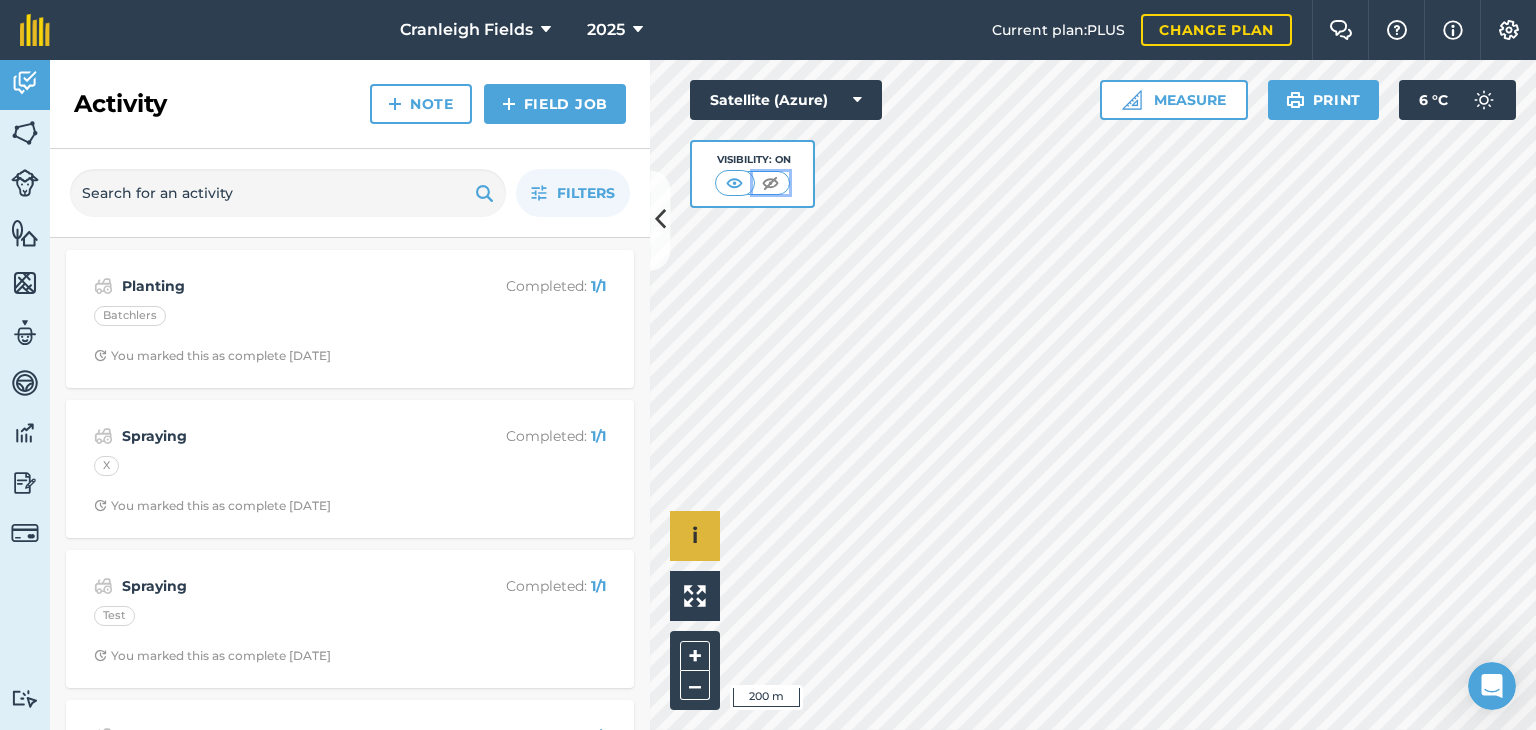 click at bounding box center (770, 183) 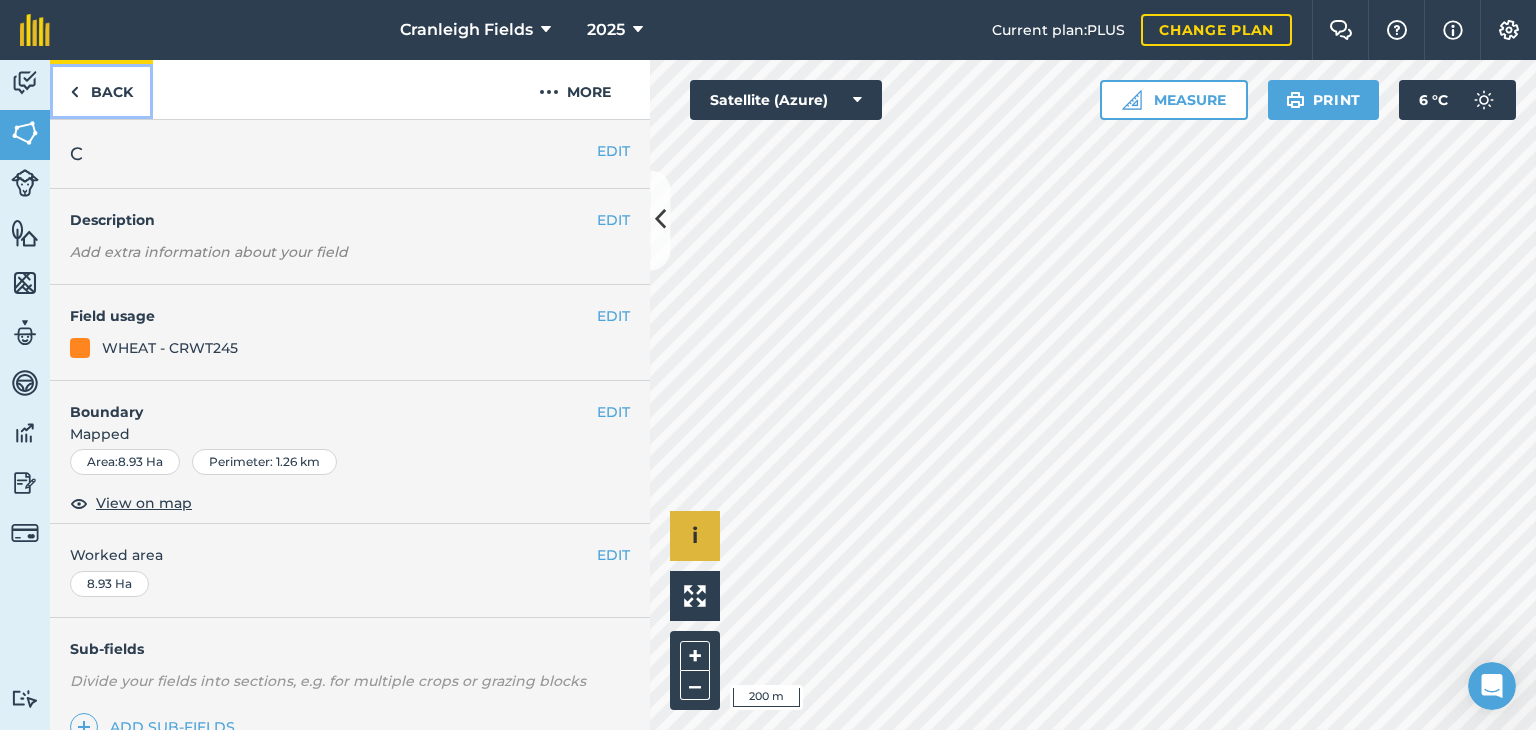 click at bounding box center [74, 92] 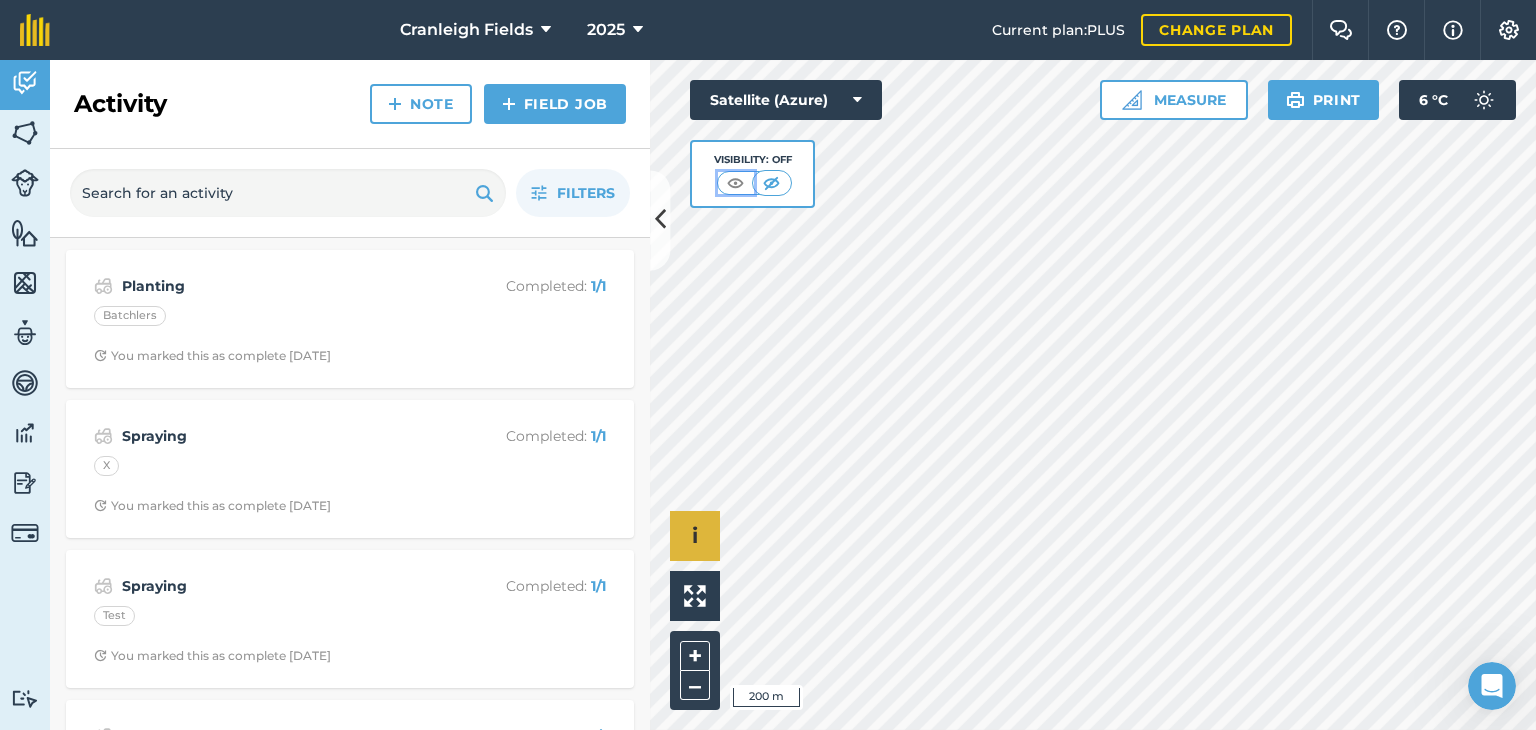 click at bounding box center [735, 183] 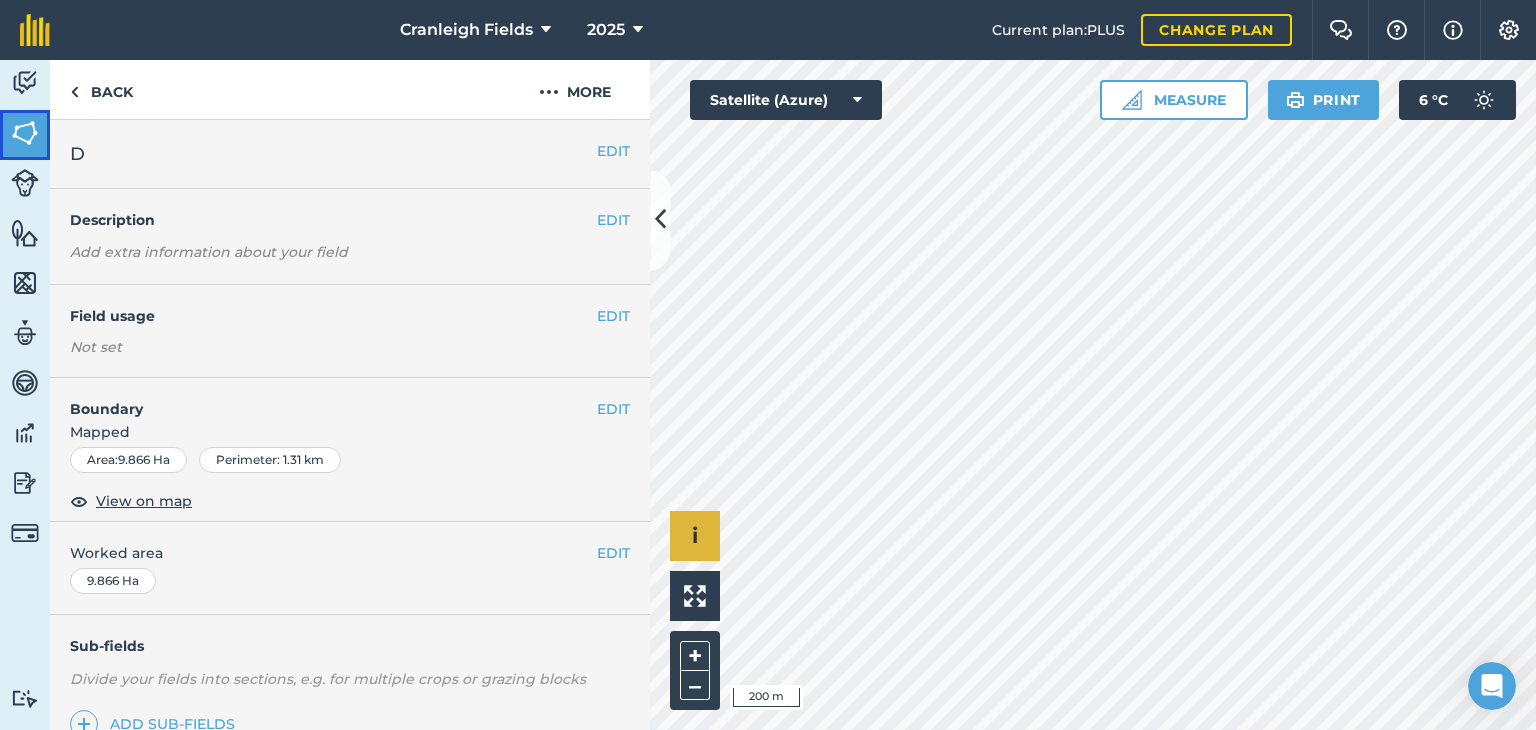 click at bounding box center [25, 133] 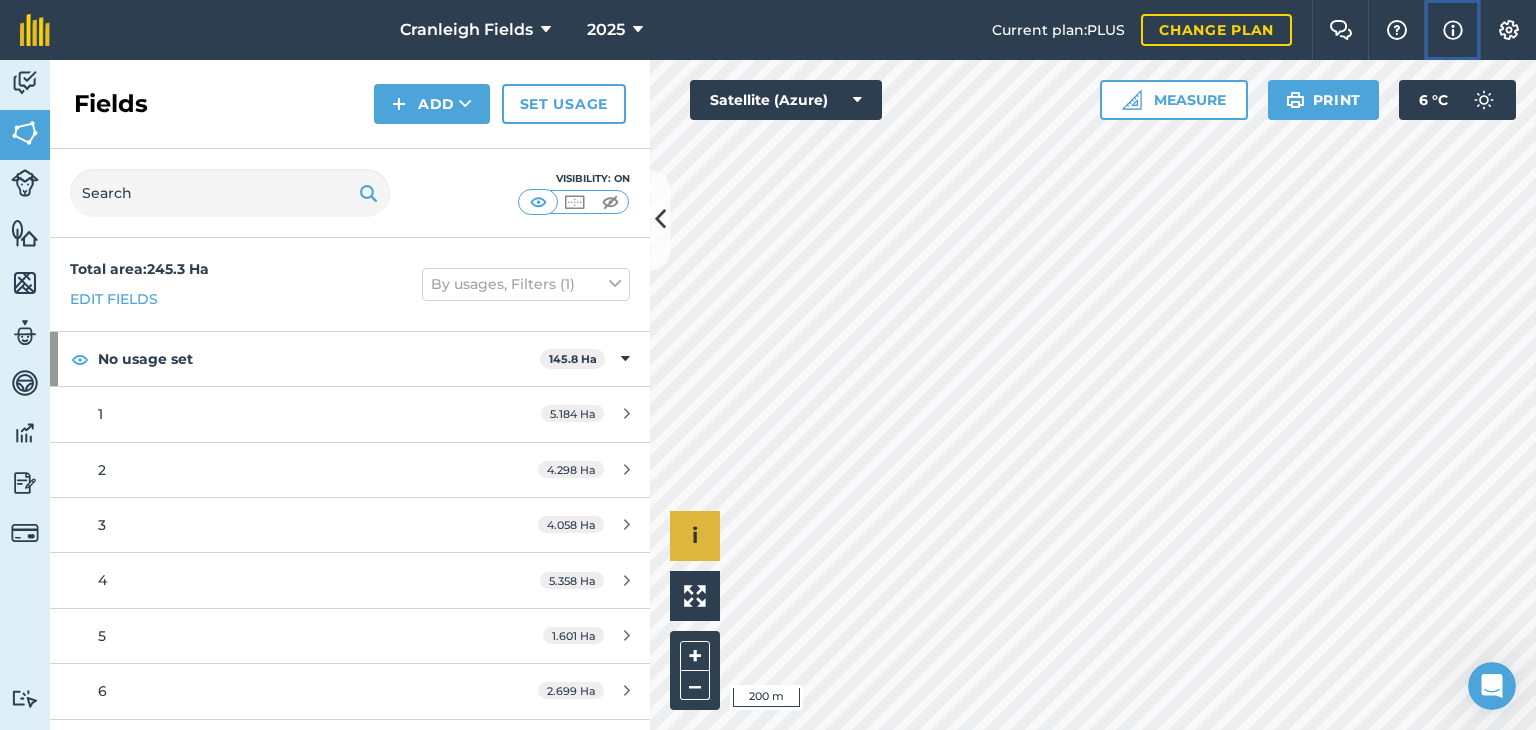 click at bounding box center [1453, 30] 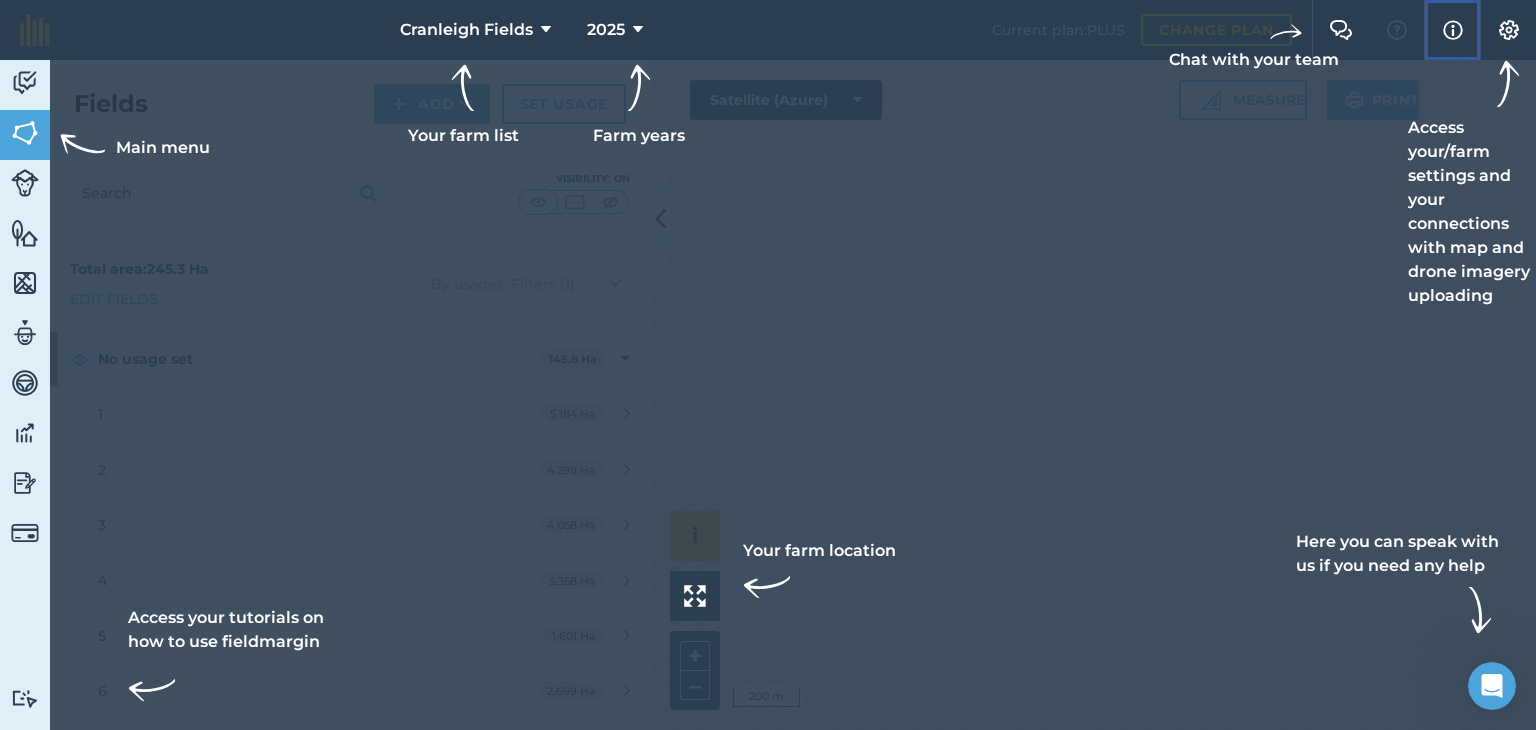 click at bounding box center [1453, 30] 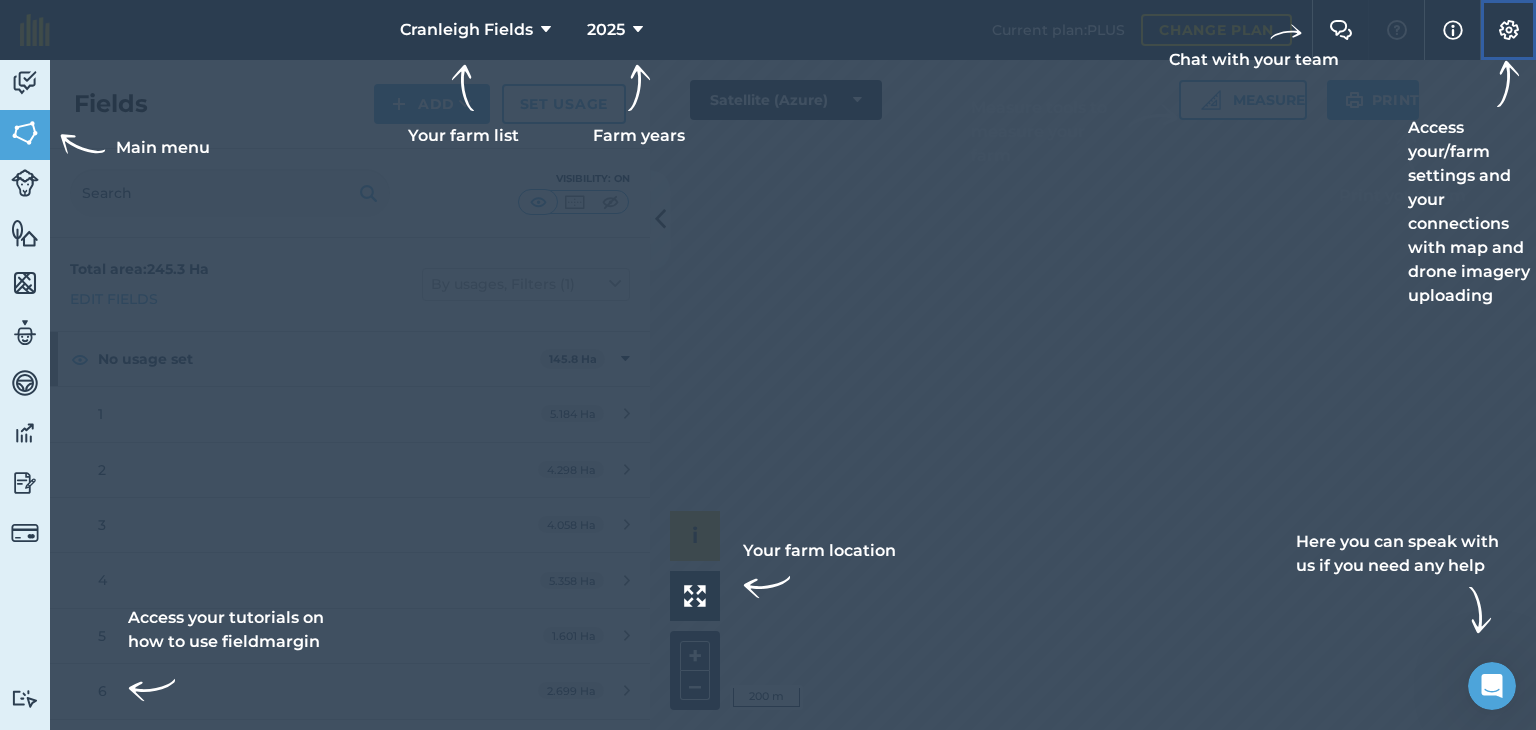 click at bounding box center (1509, 30) 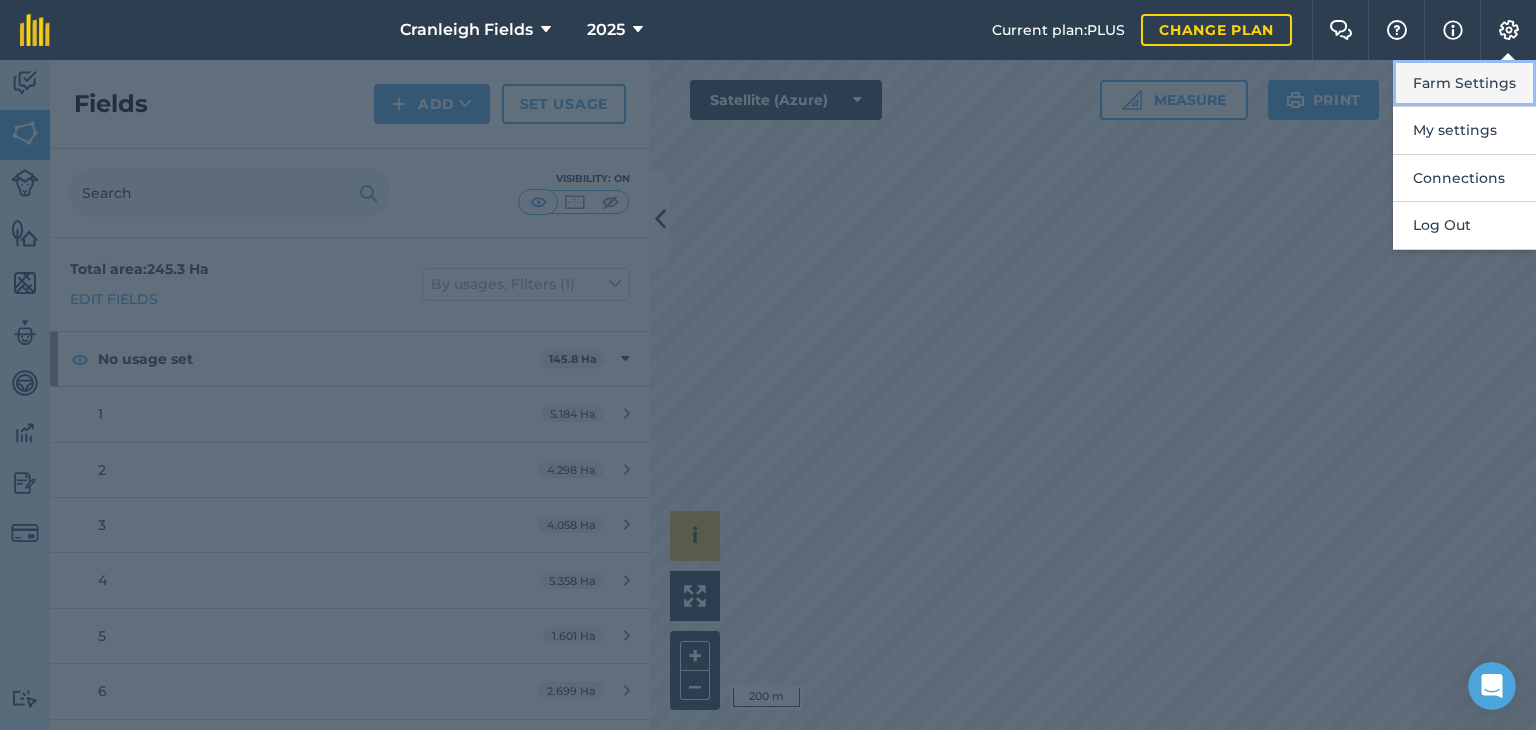click on "Farm Settings" at bounding box center [1464, 83] 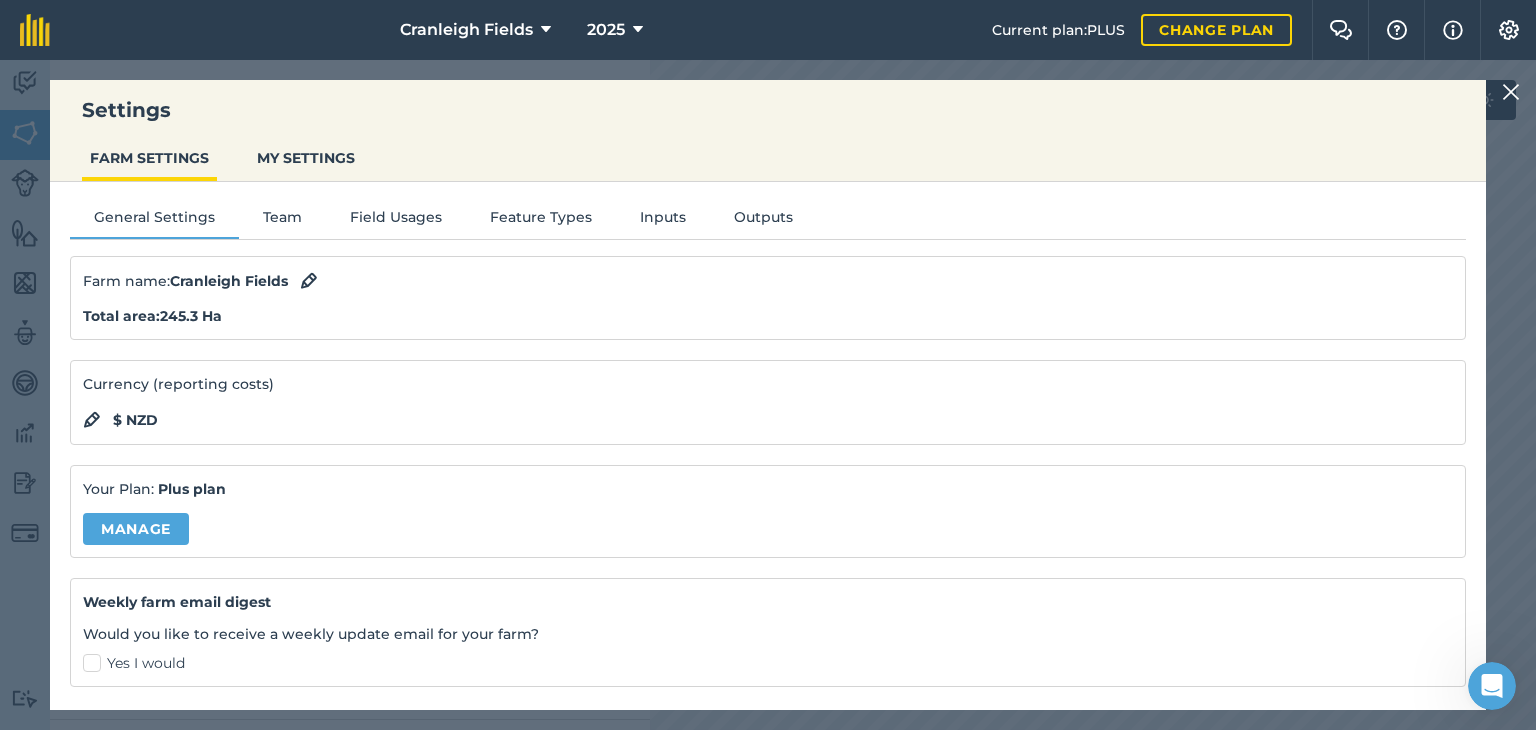 click at bounding box center [1511, 92] 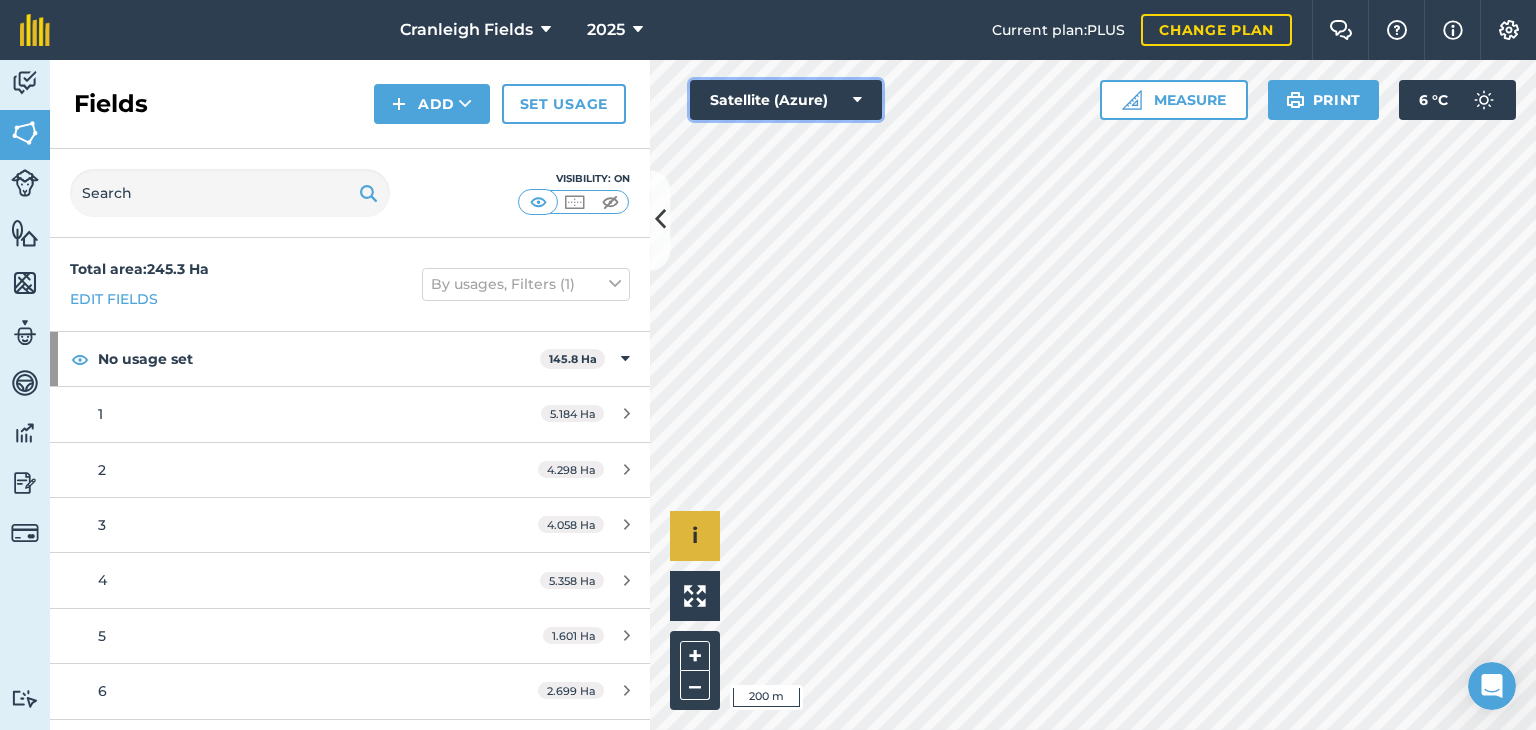 click at bounding box center [857, 100] 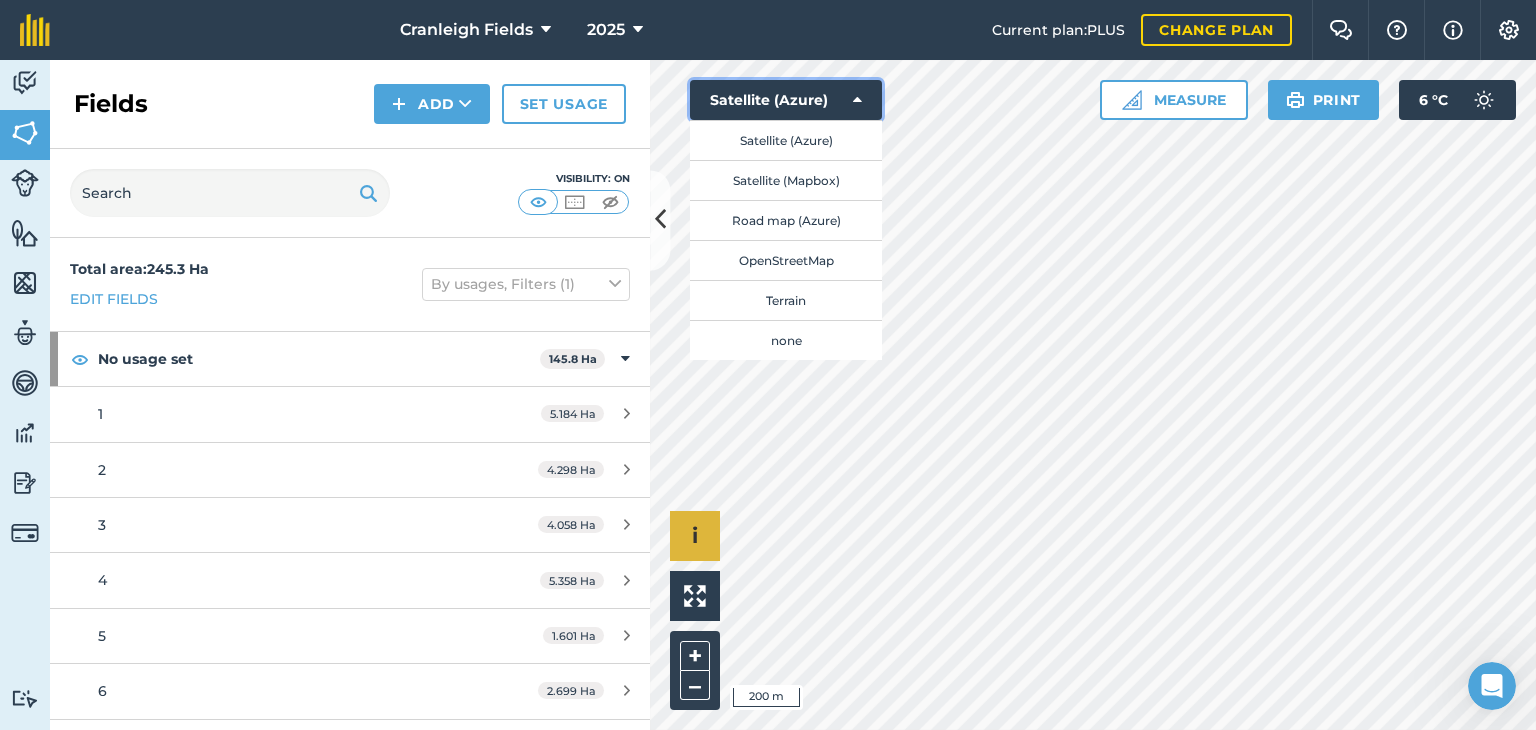 click at bounding box center (857, 100) 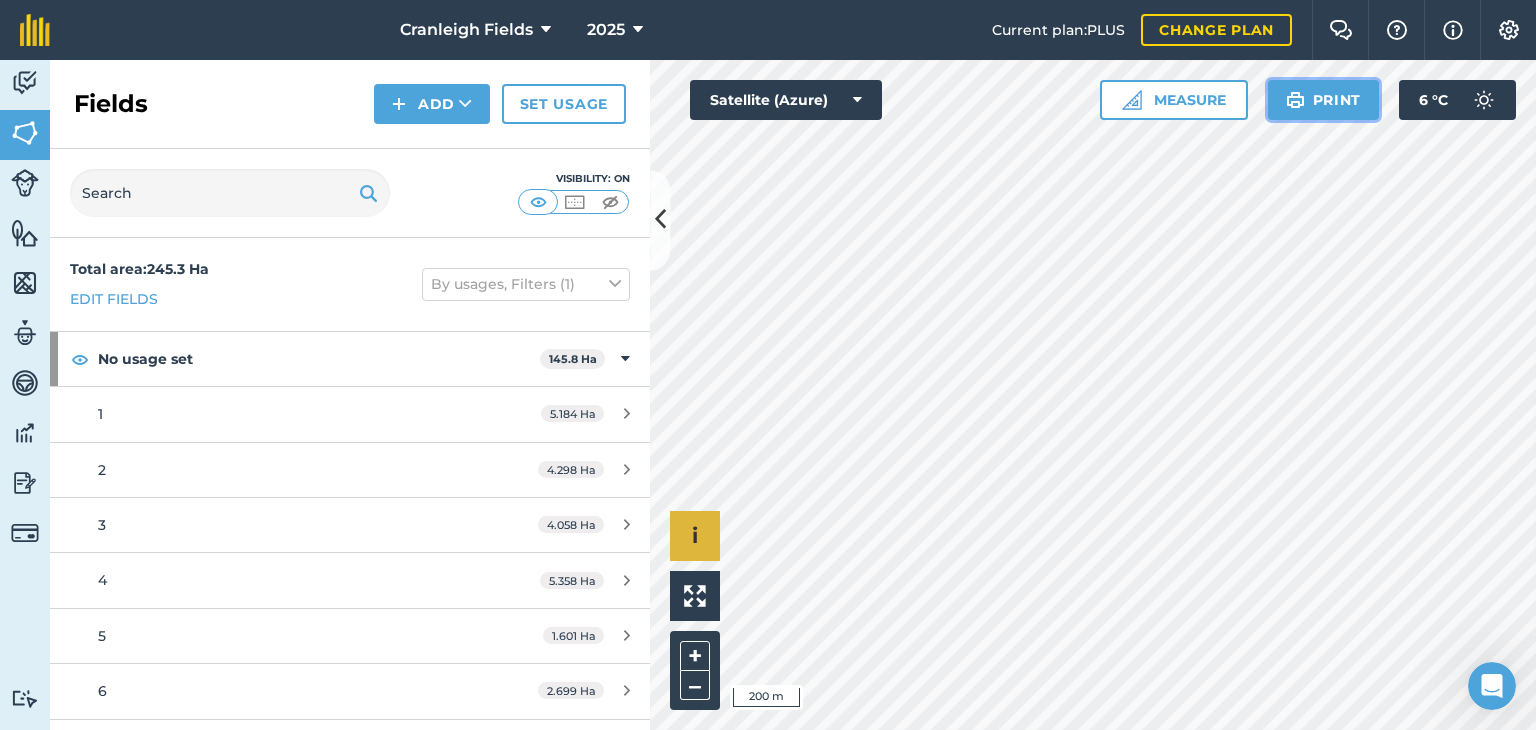 click on "Print" at bounding box center [1324, 100] 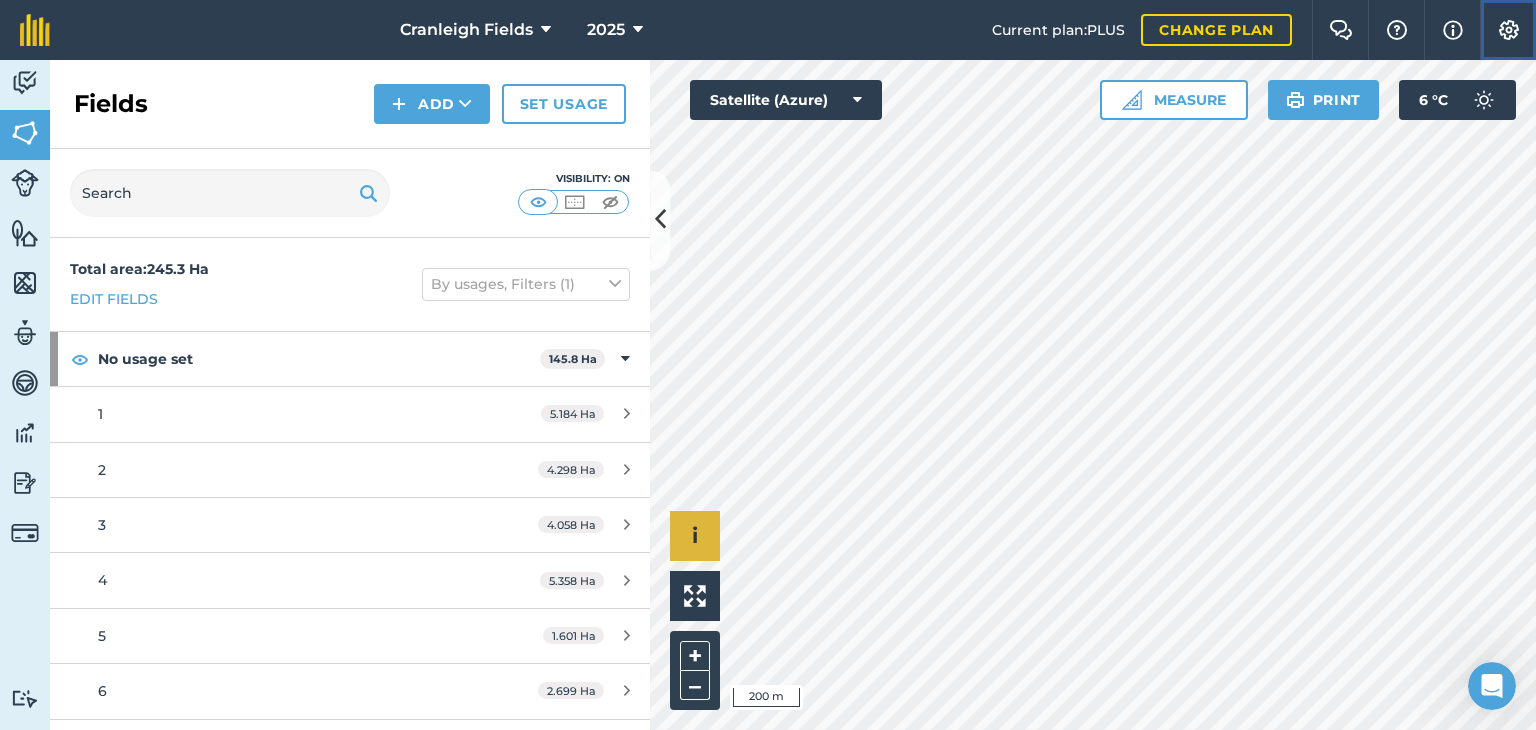 click at bounding box center (1509, 30) 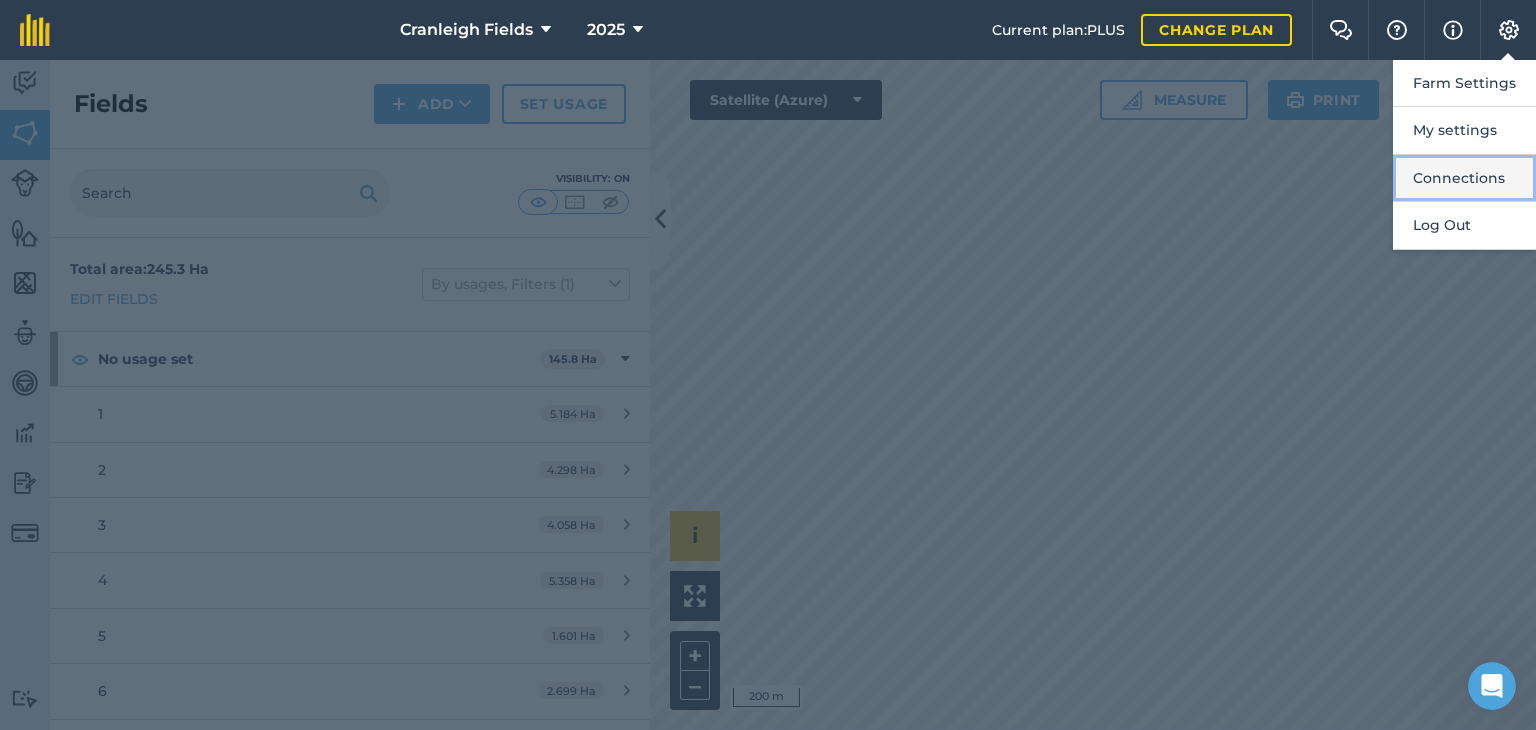 click on "Connections" at bounding box center [1464, 178] 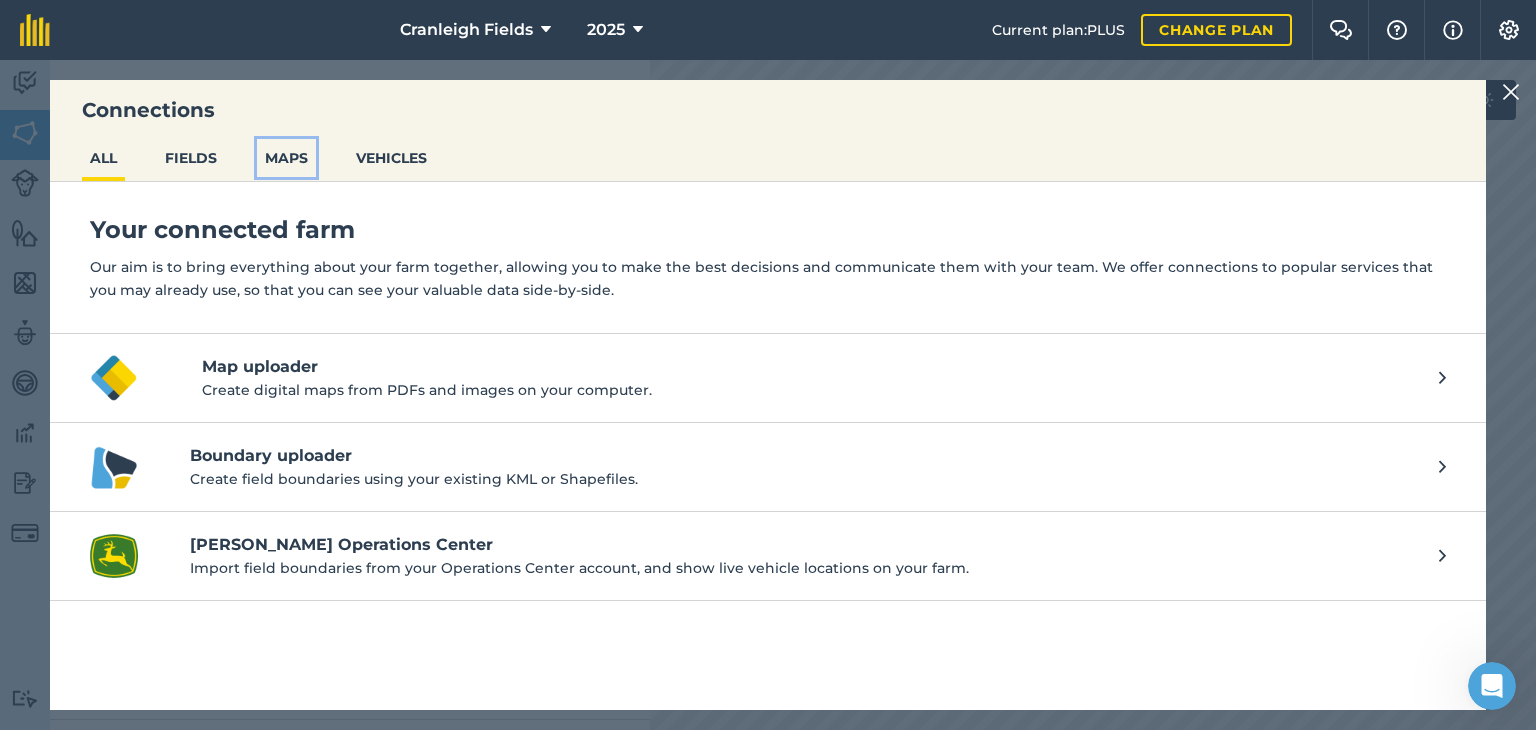 click on "MAPS" at bounding box center (286, 158) 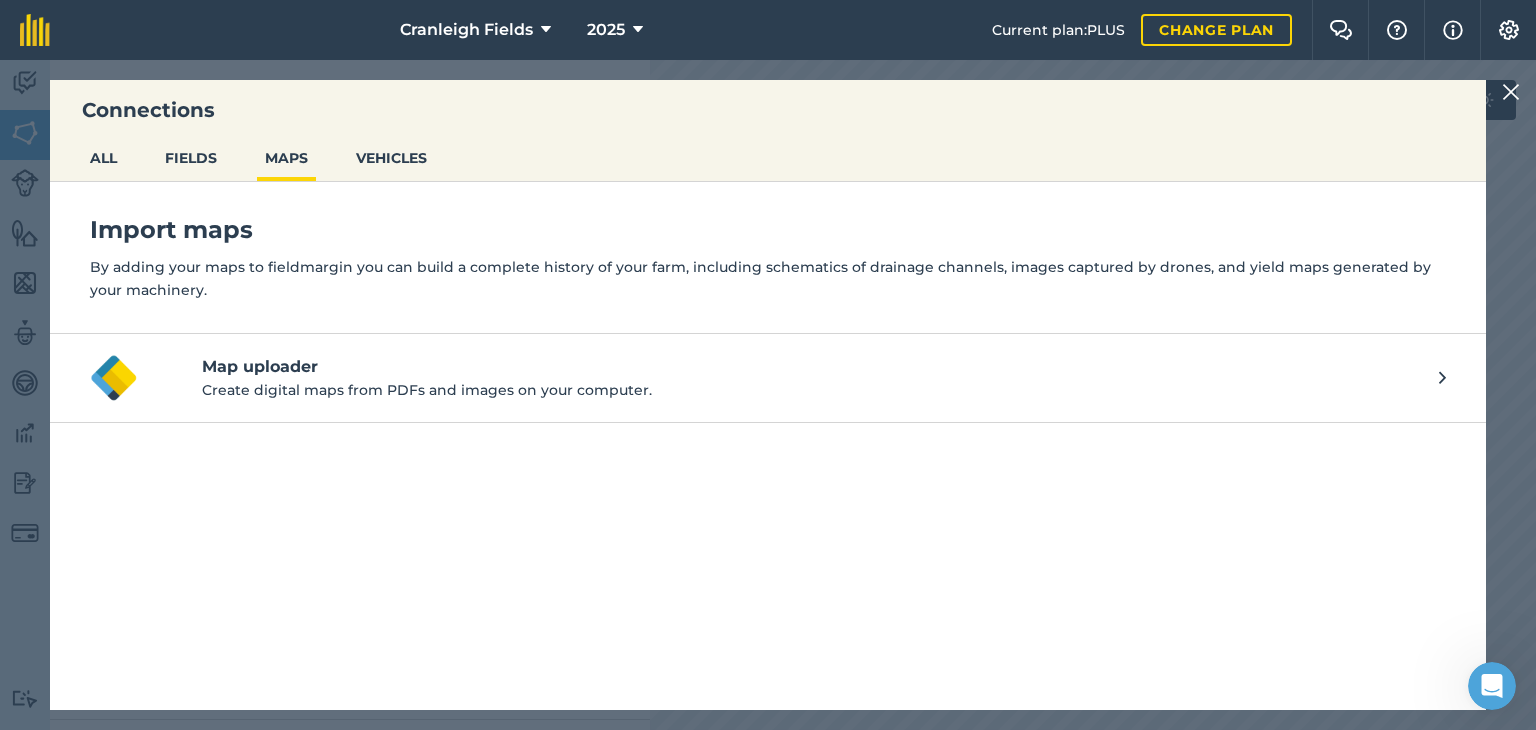 click at bounding box center (1511, 92) 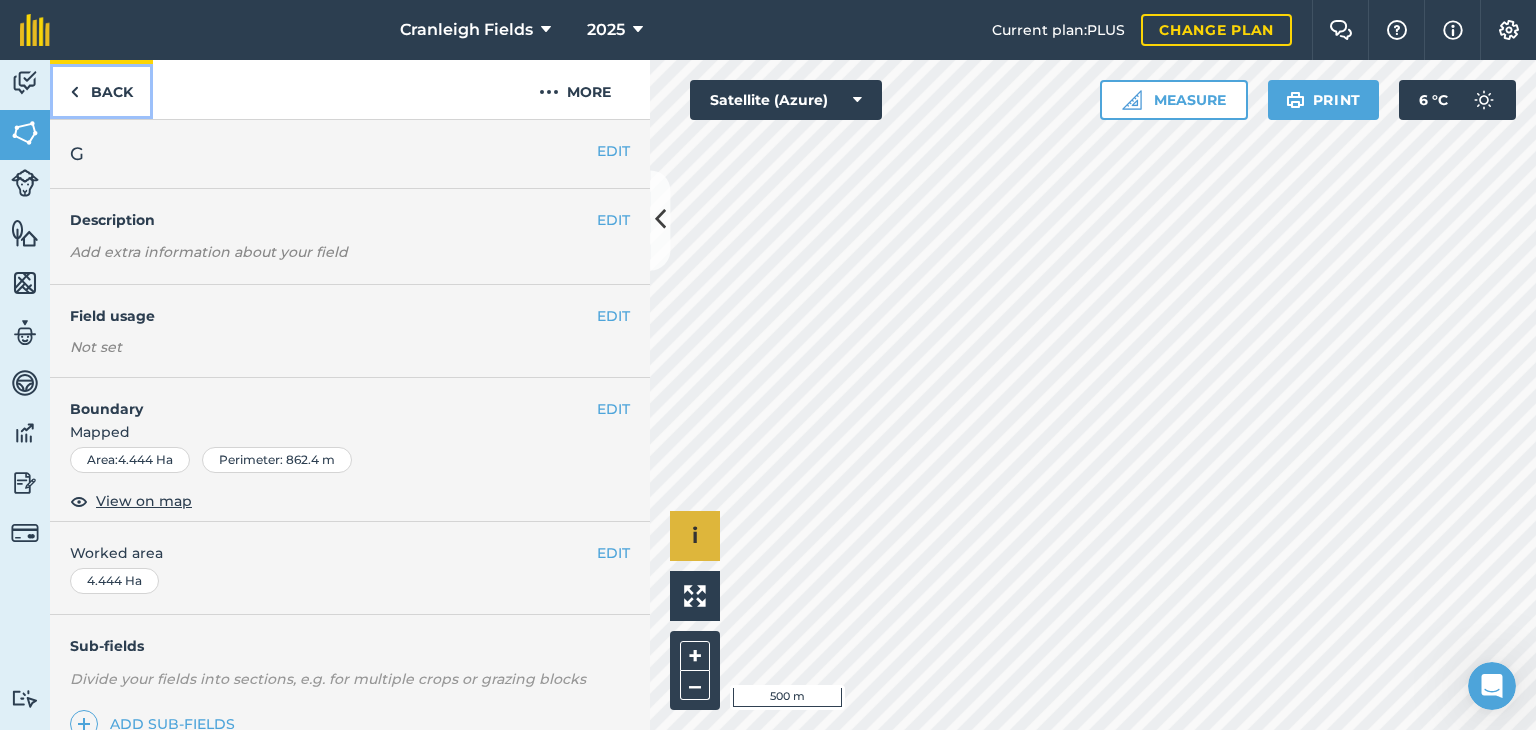 click at bounding box center (74, 92) 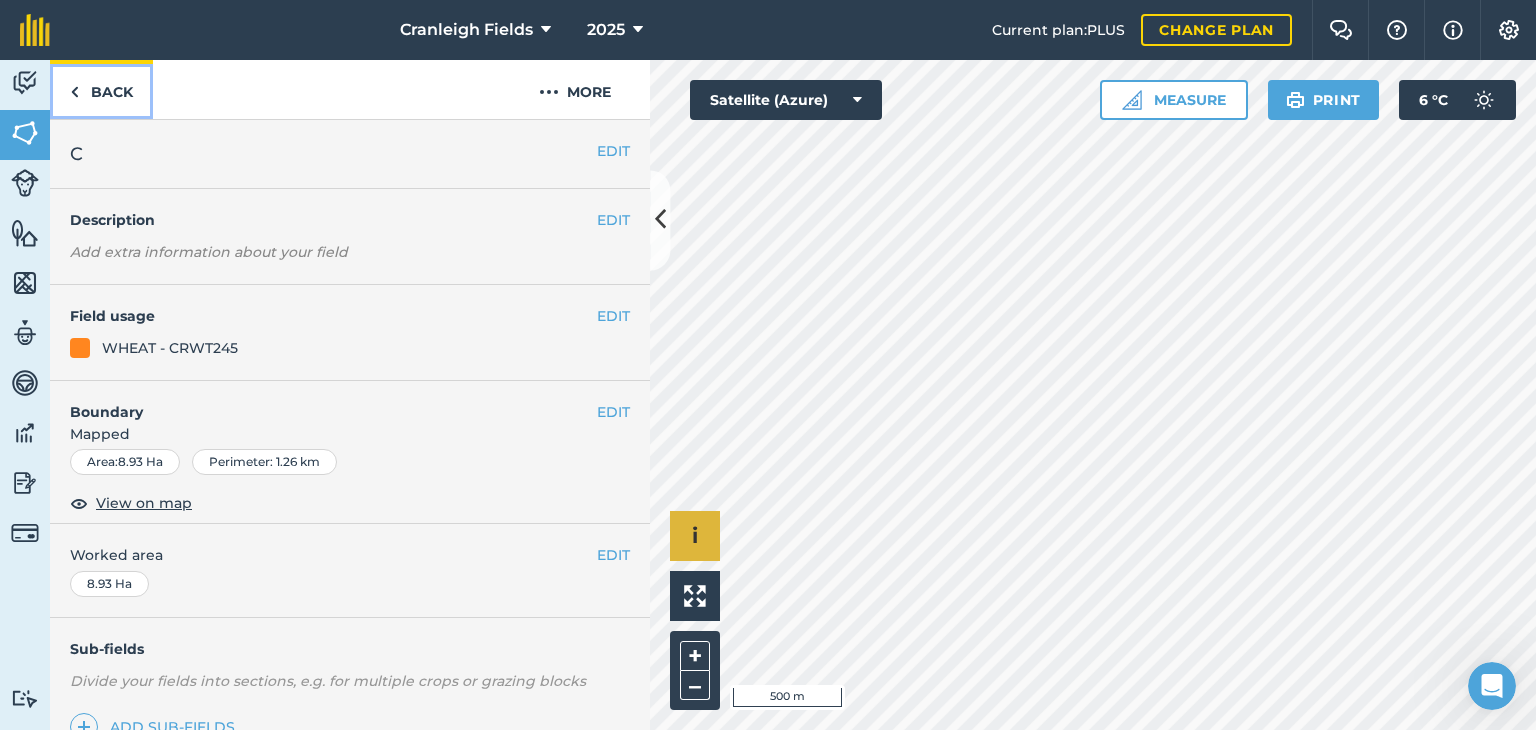 click at bounding box center (74, 92) 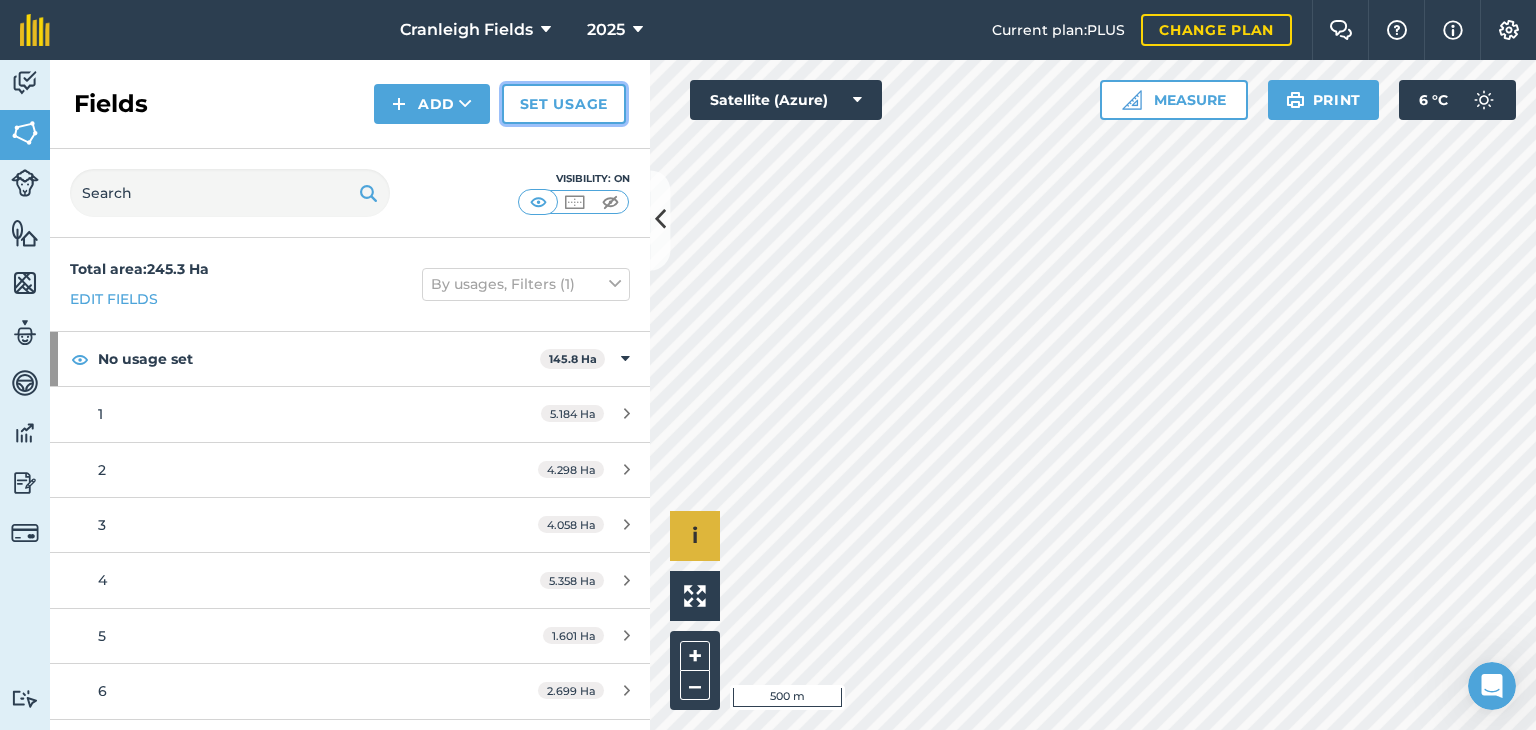 click on "Set usage" at bounding box center (564, 104) 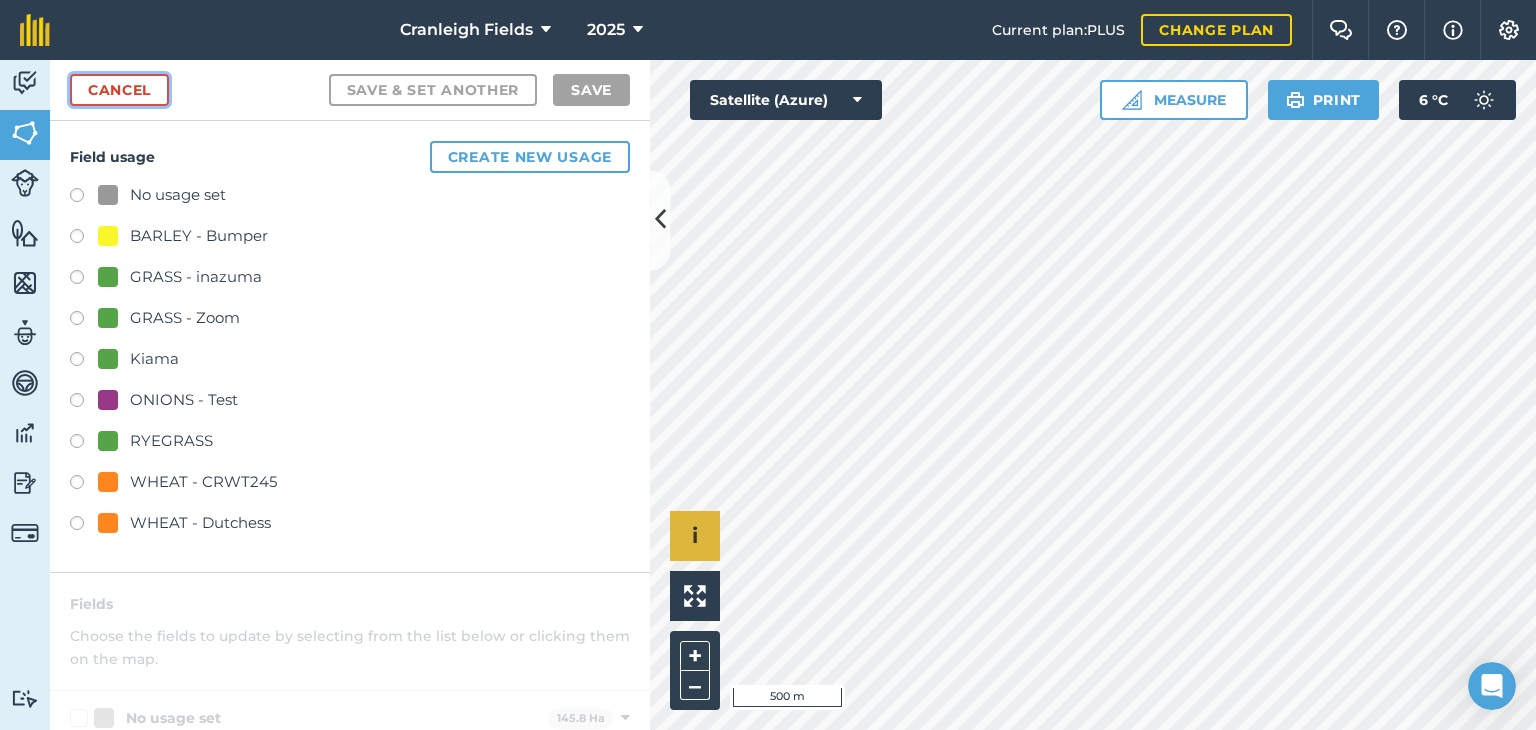 click on "Cancel" at bounding box center (119, 90) 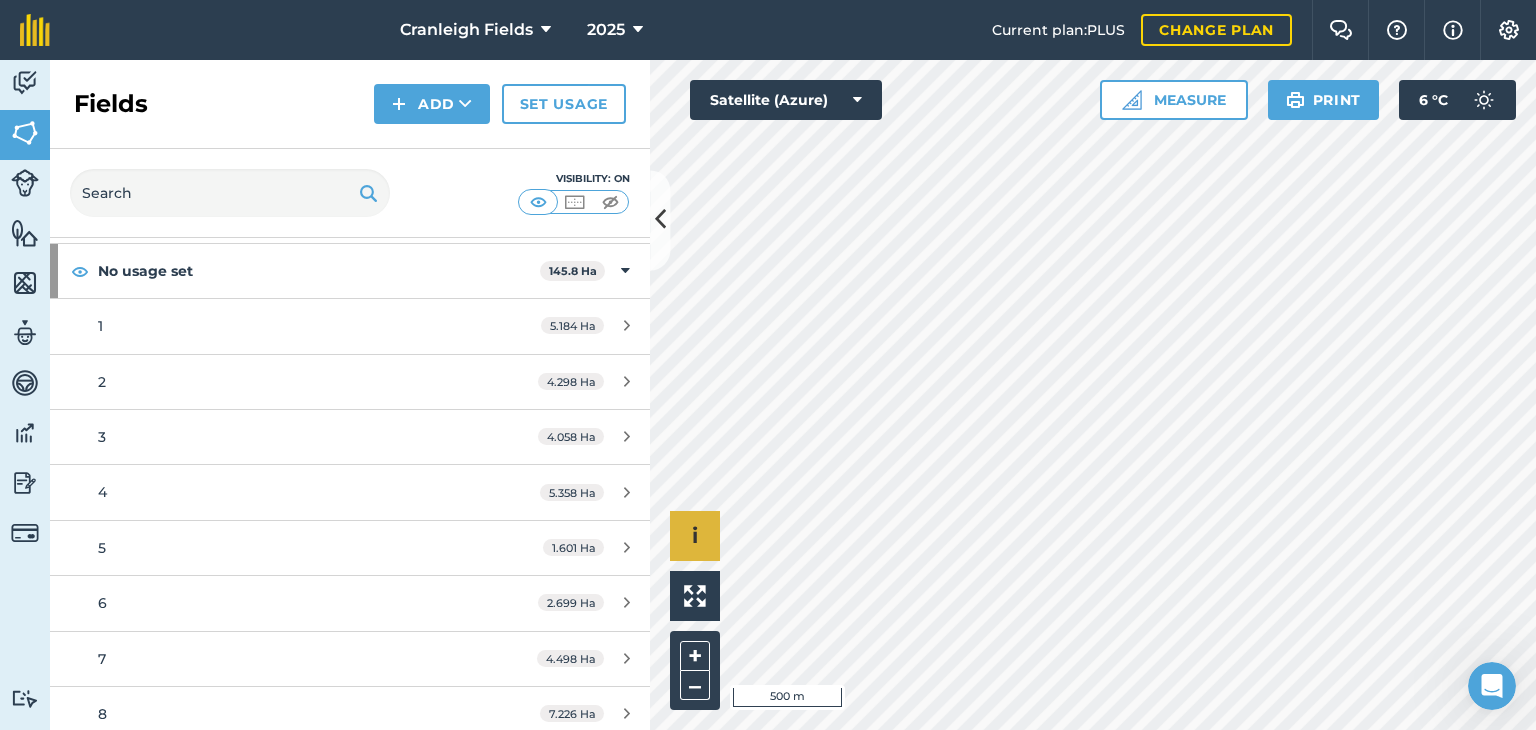 scroll, scrollTop: 400, scrollLeft: 0, axis: vertical 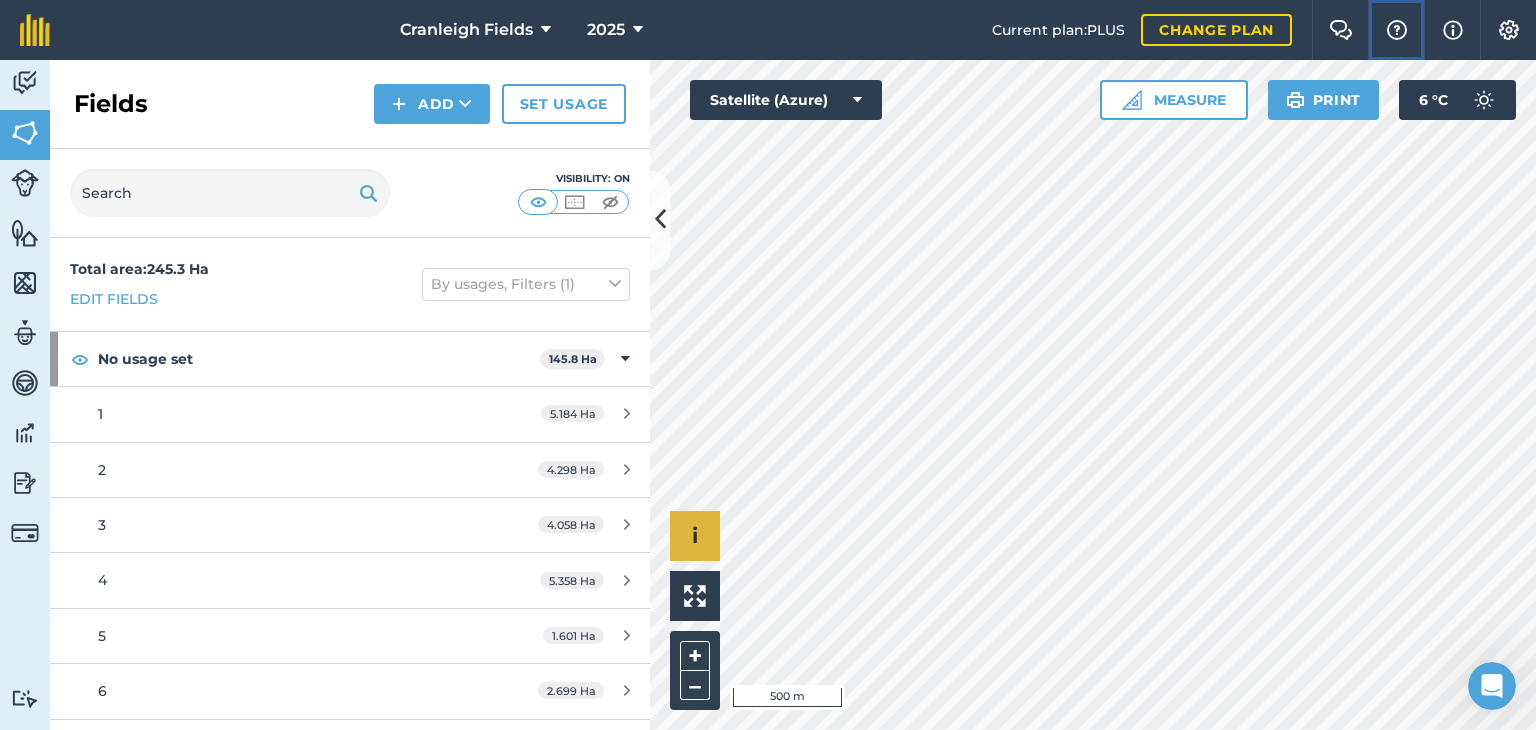 click at bounding box center (1397, 30) 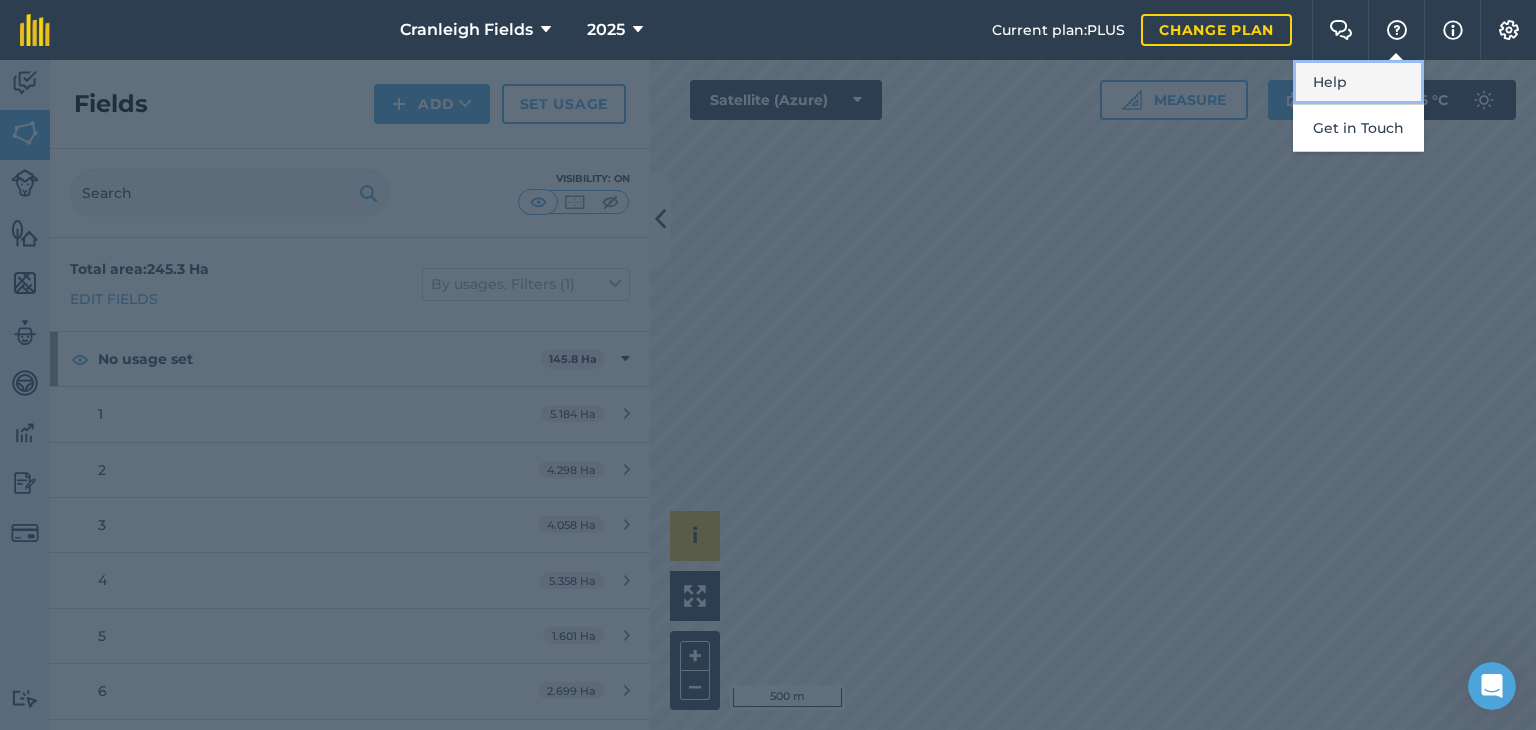 click on "Help" at bounding box center [1358, 82] 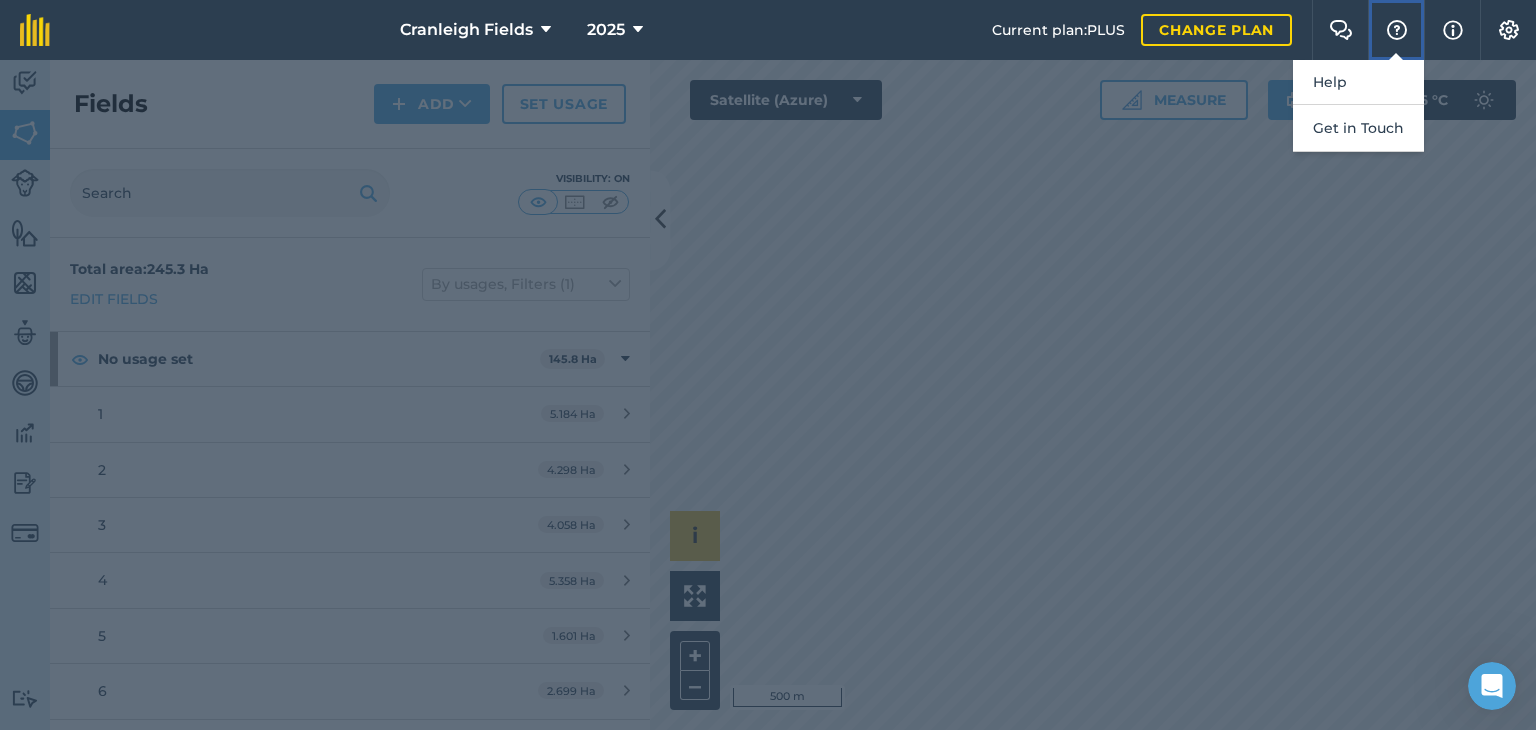 click at bounding box center [1397, 30] 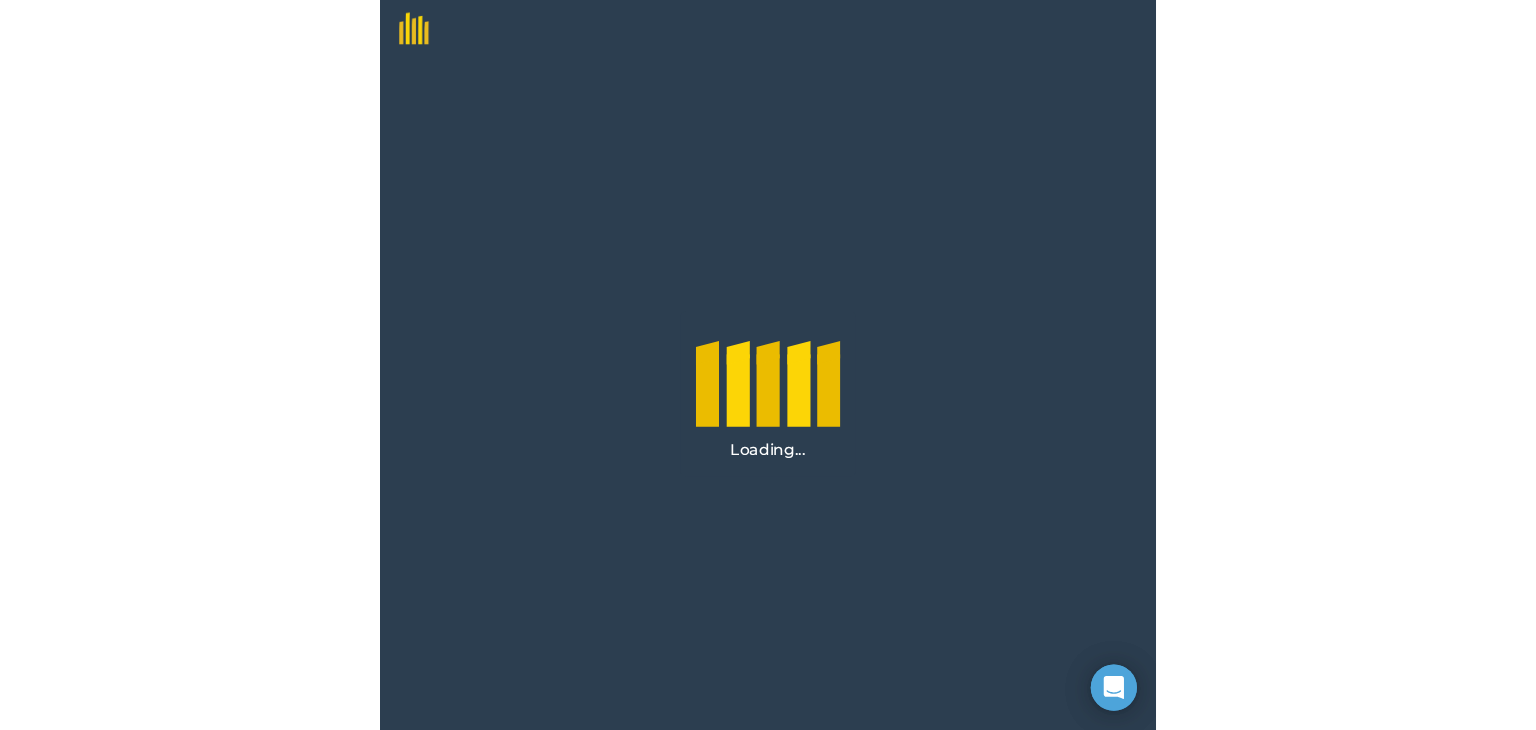 scroll, scrollTop: 0, scrollLeft: 0, axis: both 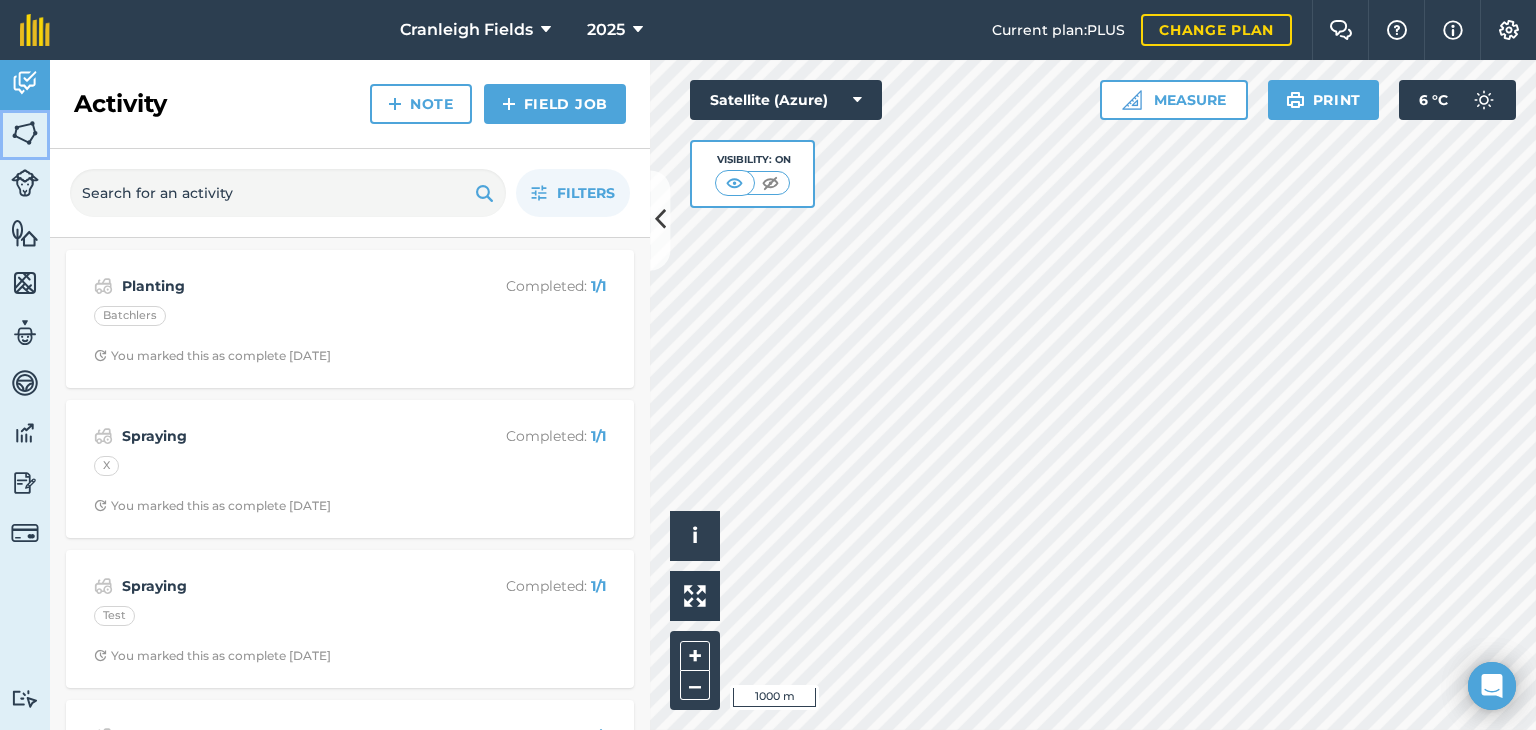 click at bounding box center [25, 133] 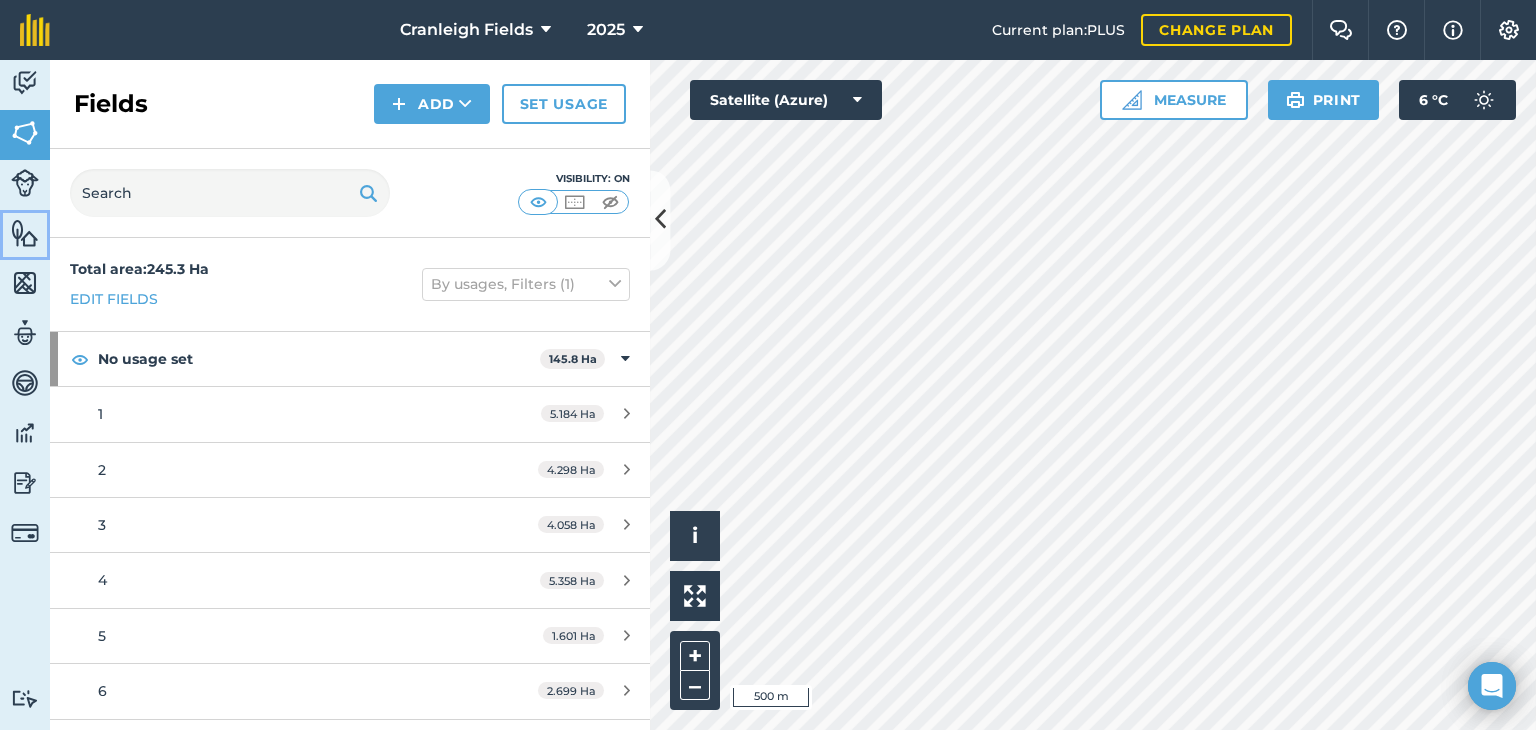 click at bounding box center [25, 233] 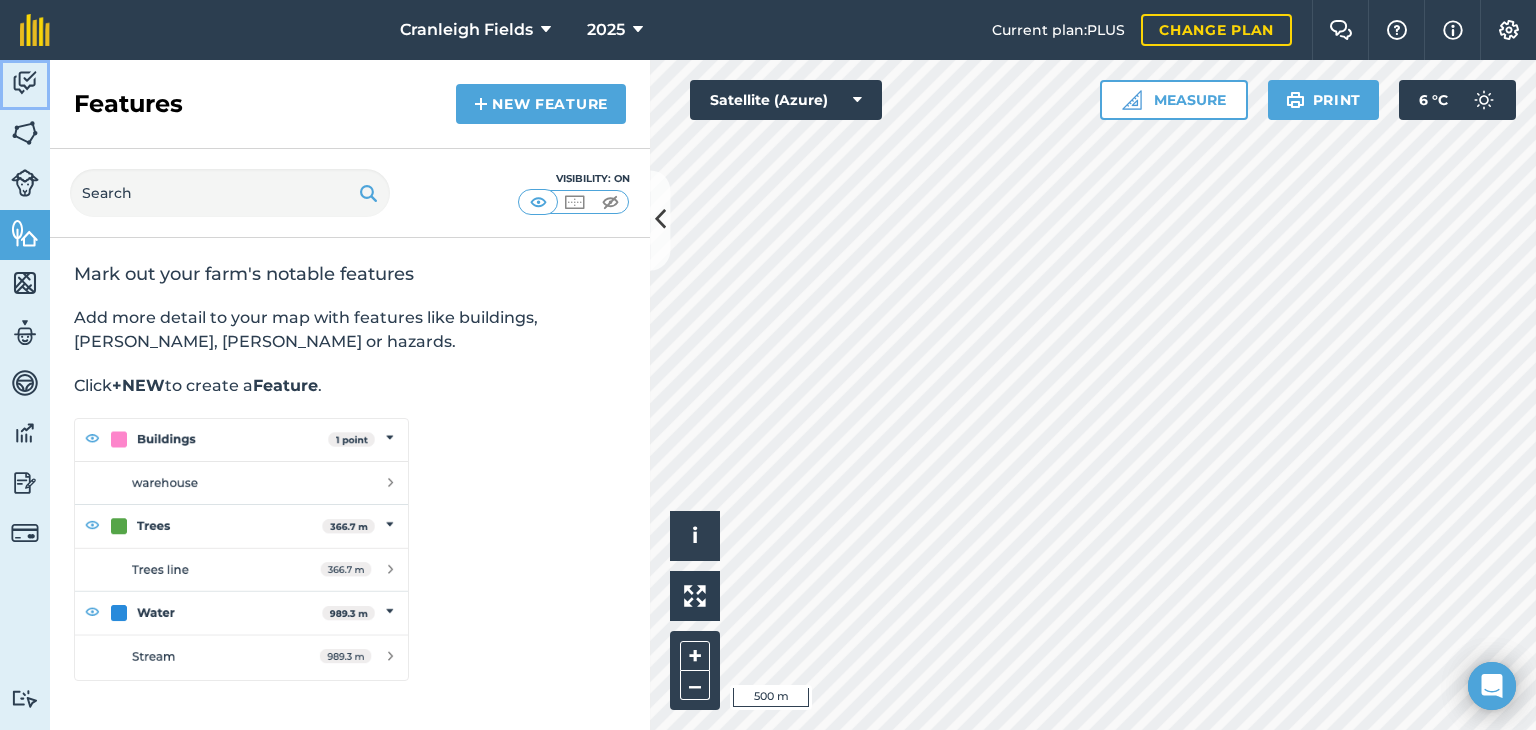 click at bounding box center [25, 83] 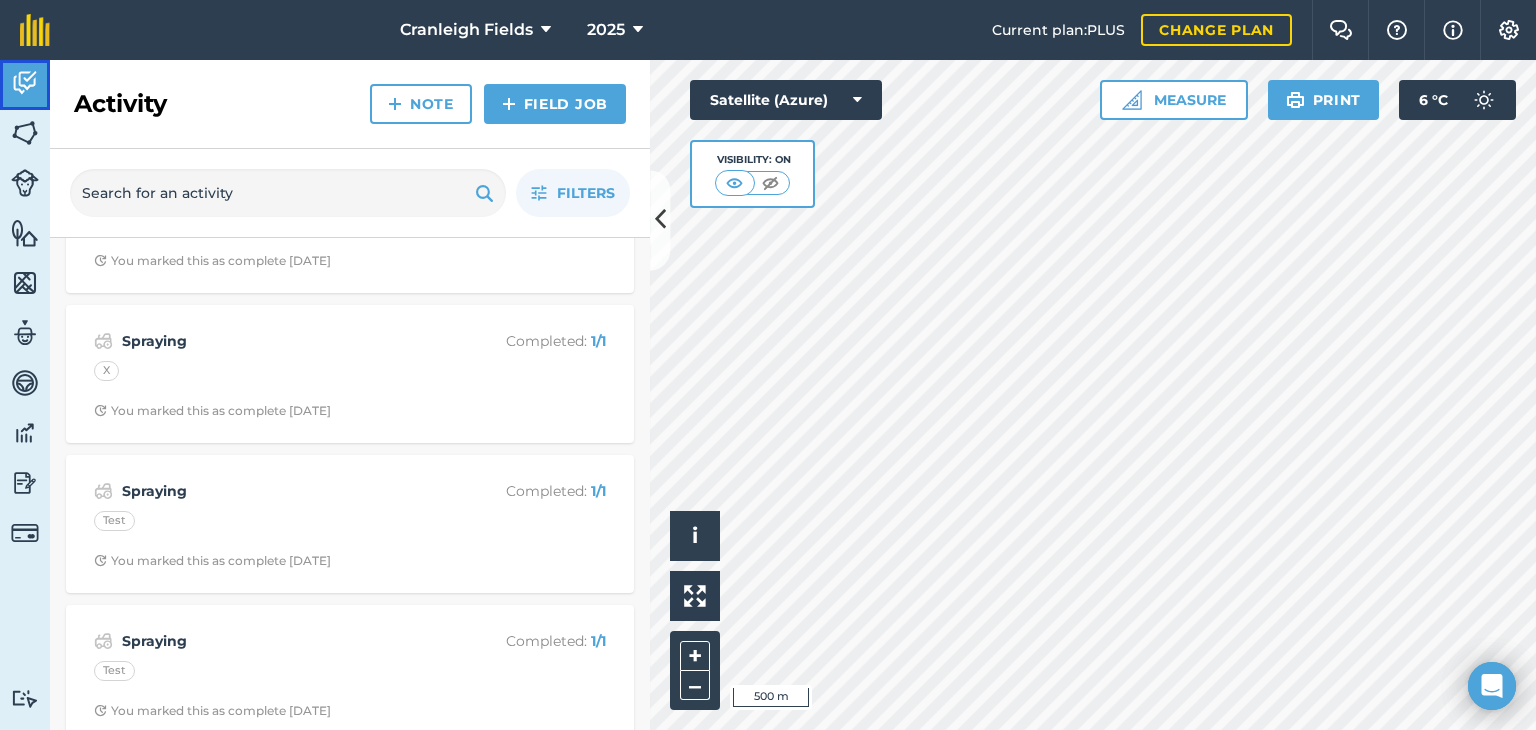 scroll, scrollTop: 0, scrollLeft: 0, axis: both 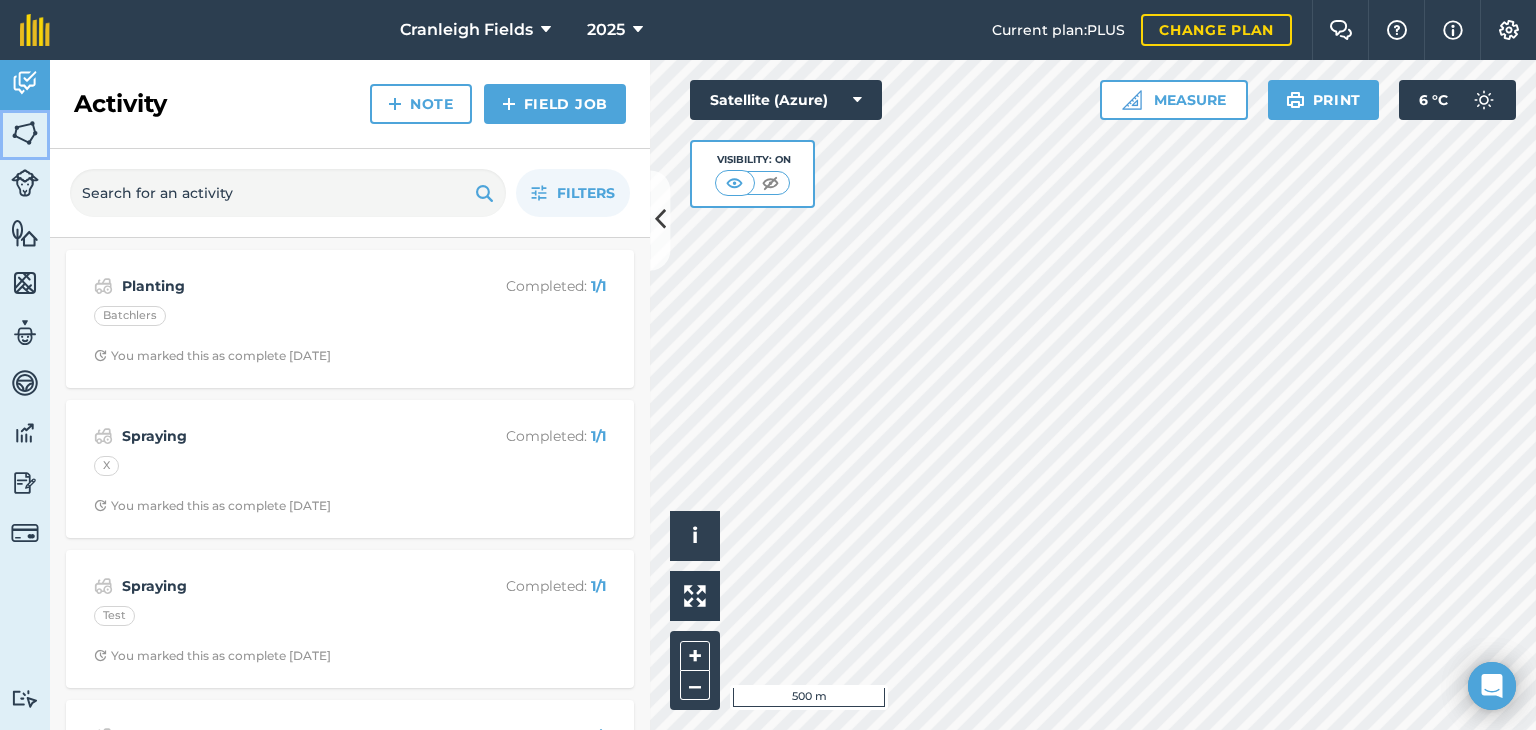 click at bounding box center [25, 133] 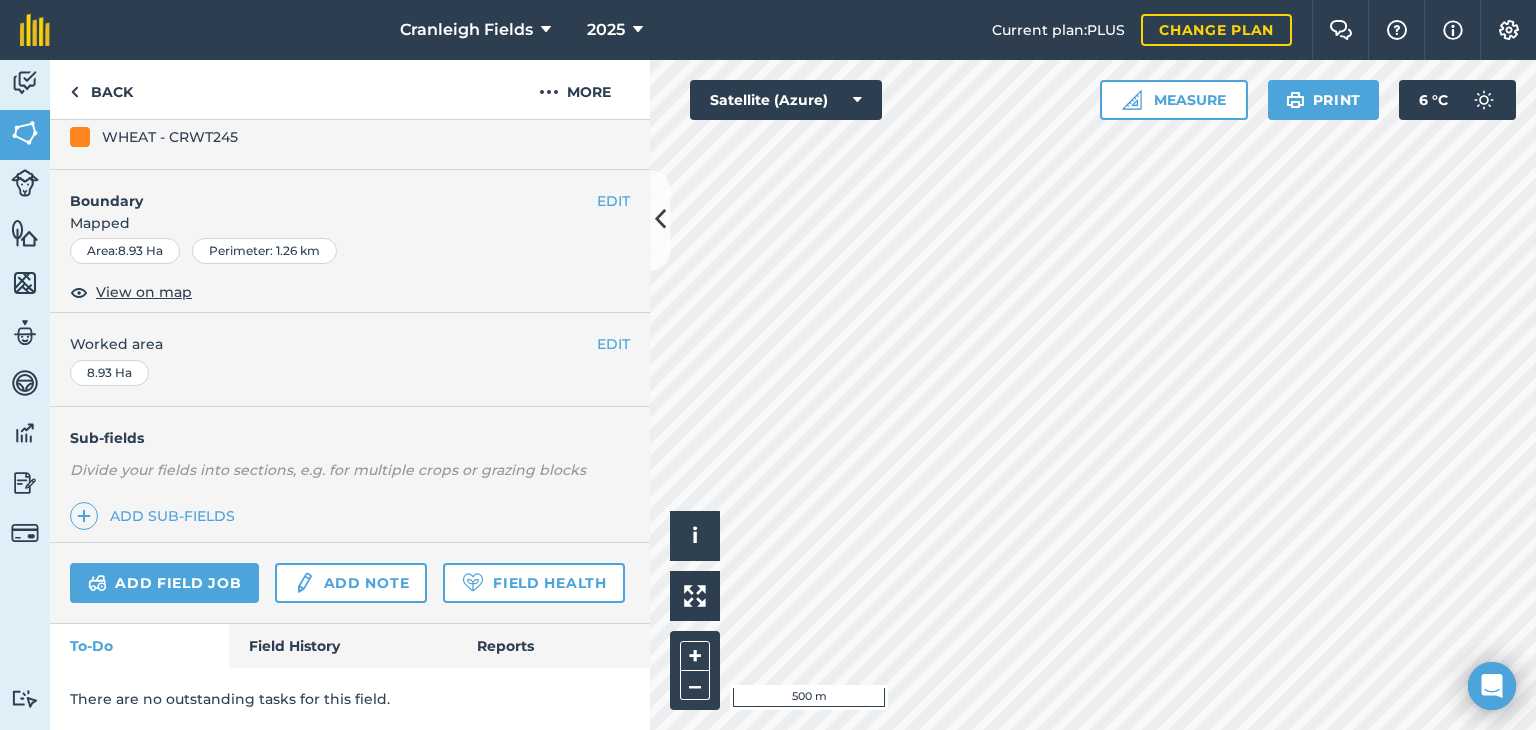 scroll, scrollTop: 0, scrollLeft: 0, axis: both 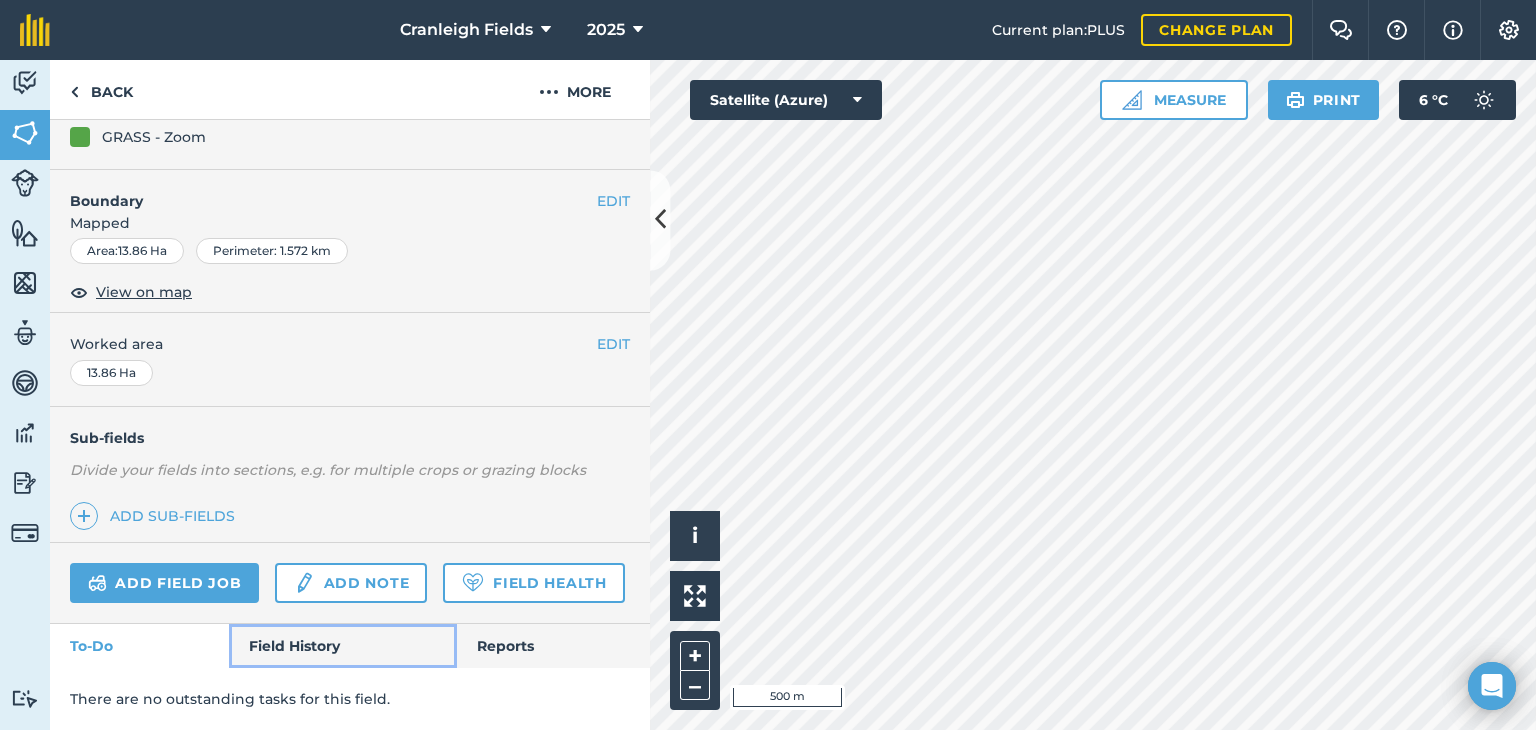 click on "Field History" at bounding box center [342, 646] 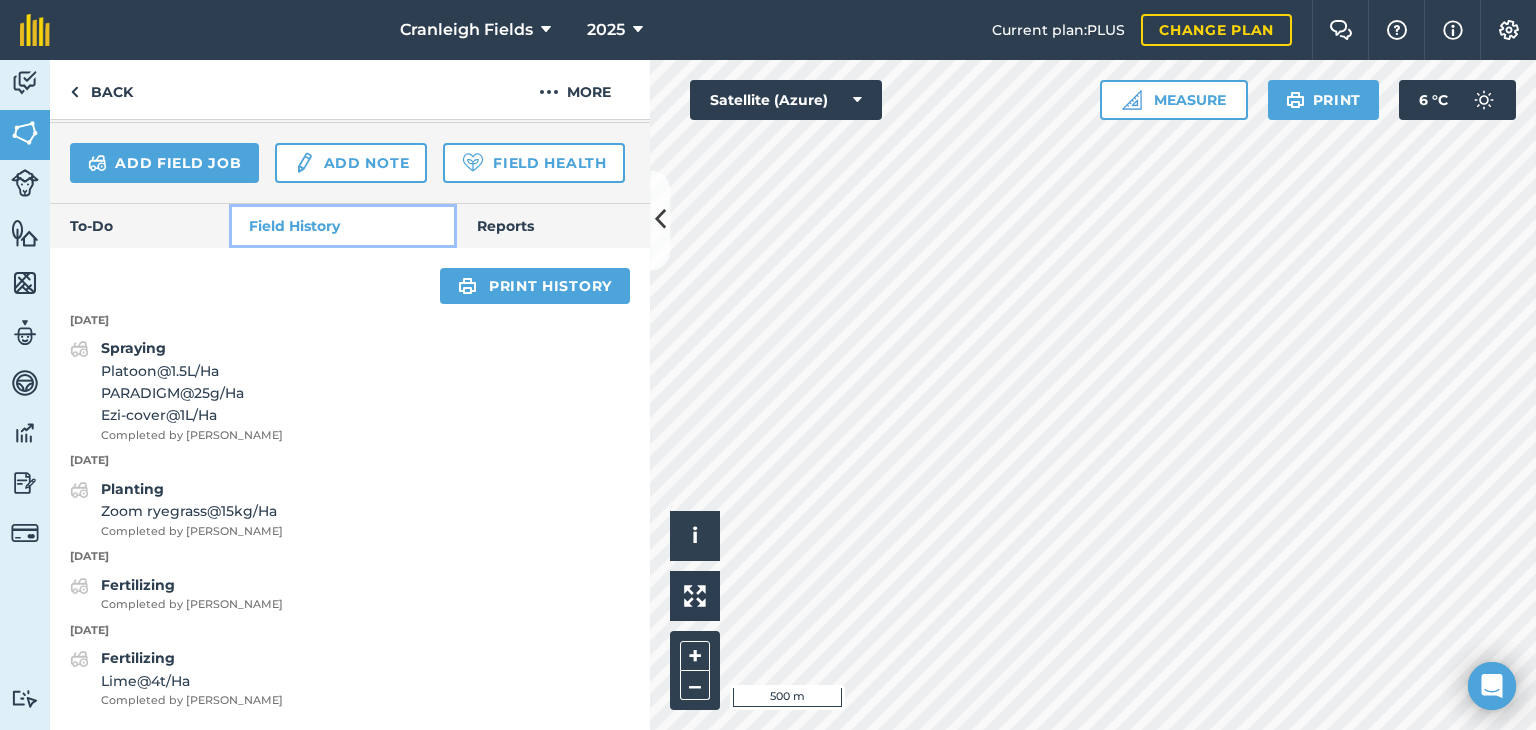 scroll, scrollTop: 684, scrollLeft: 0, axis: vertical 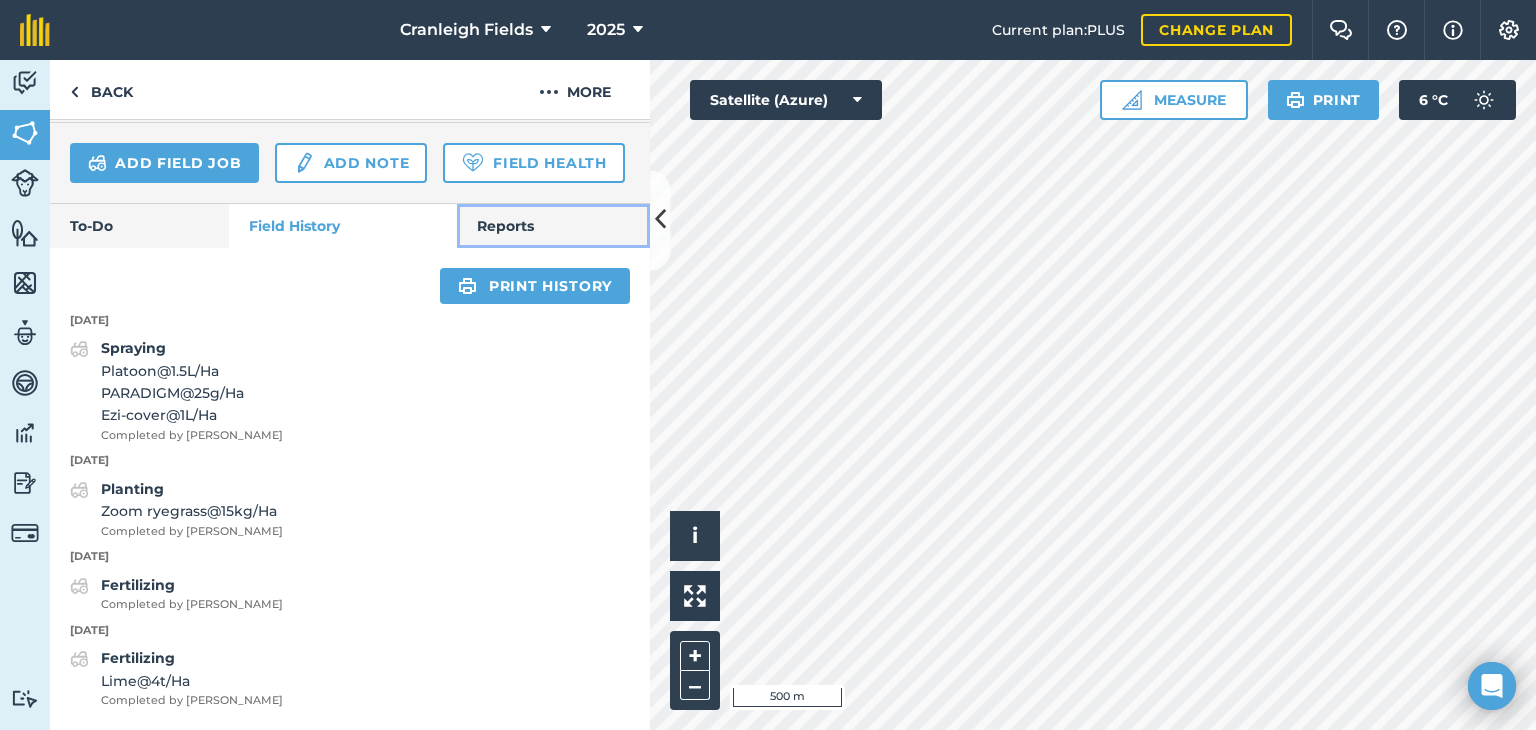click on "Reports" at bounding box center (553, 226) 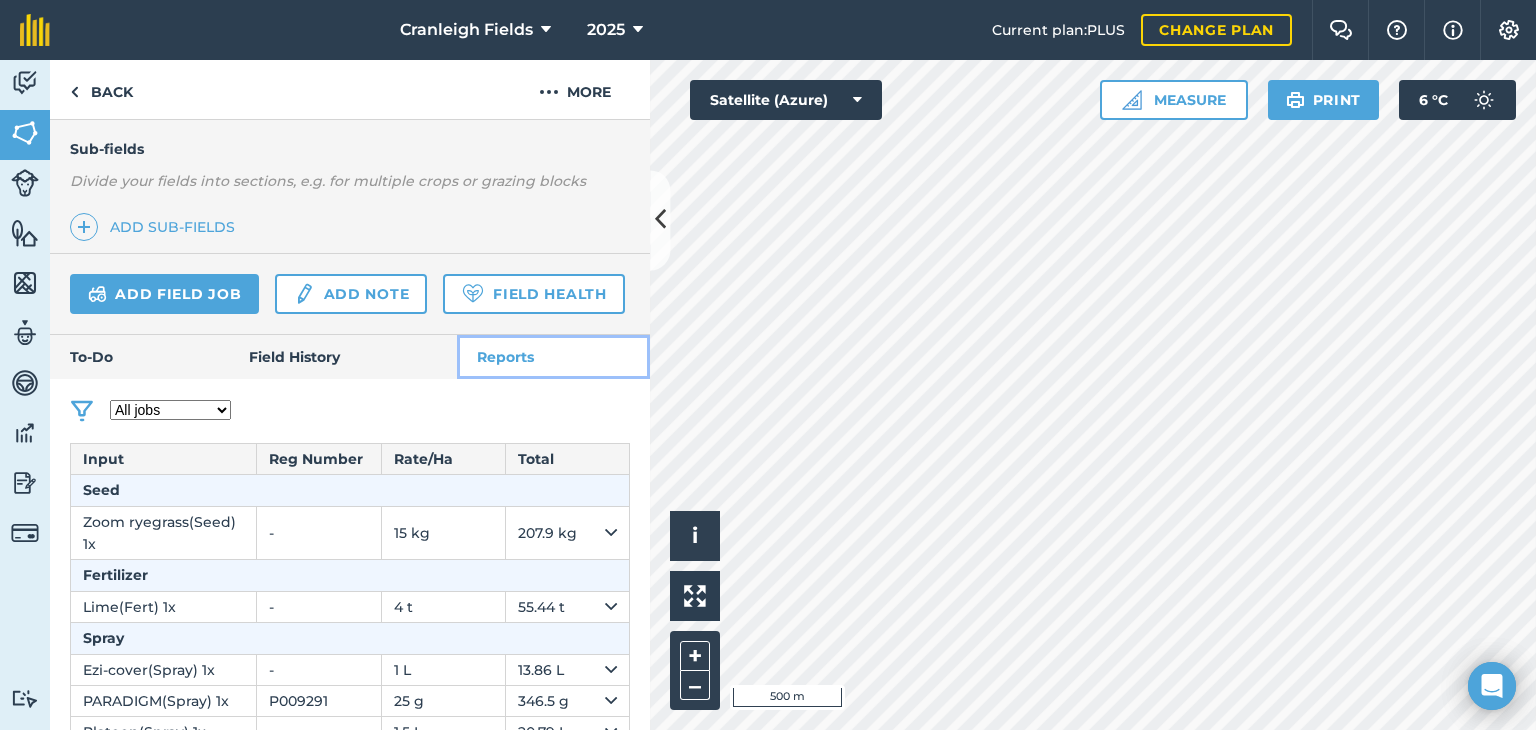 scroll, scrollTop: 590, scrollLeft: 0, axis: vertical 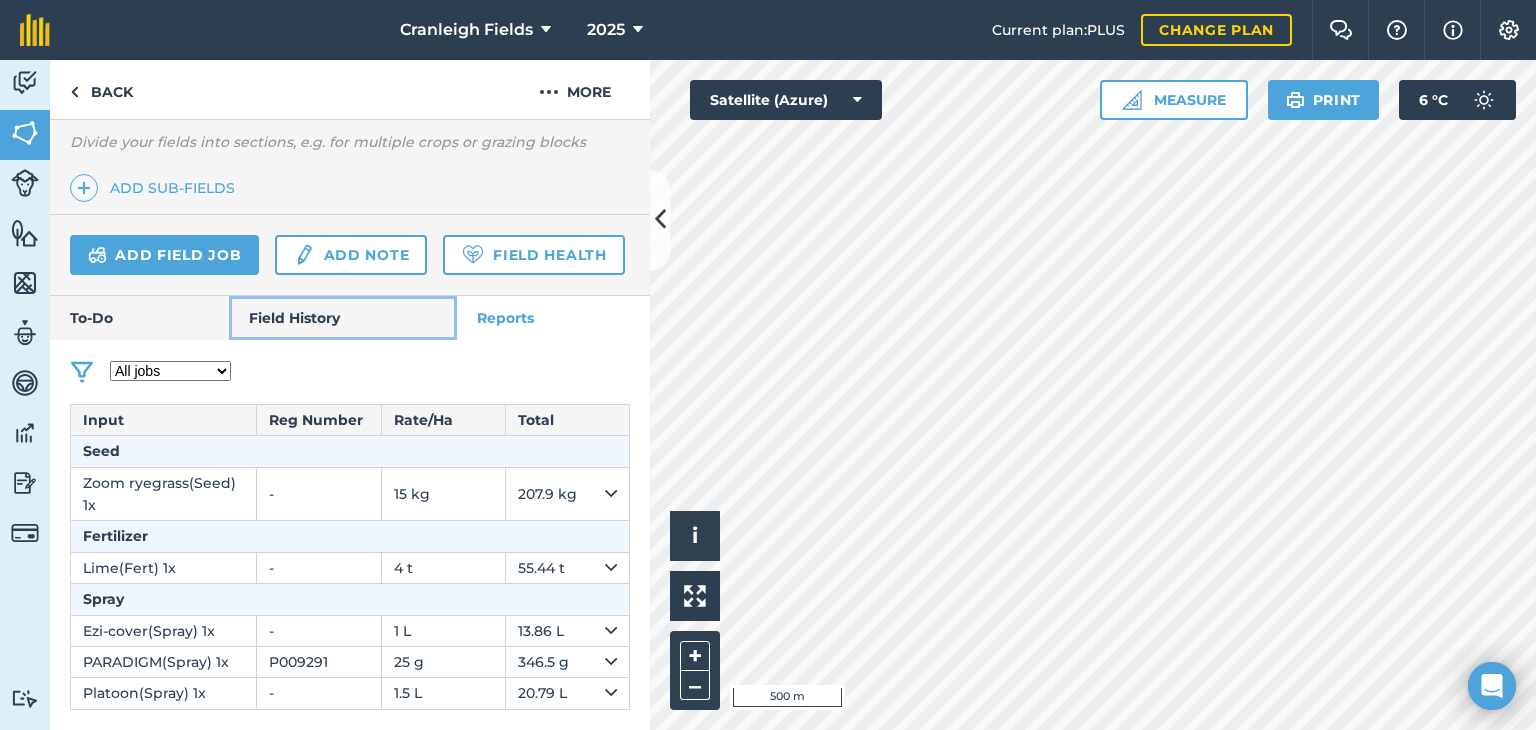click on "Field History" at bounding box center (342, 318) 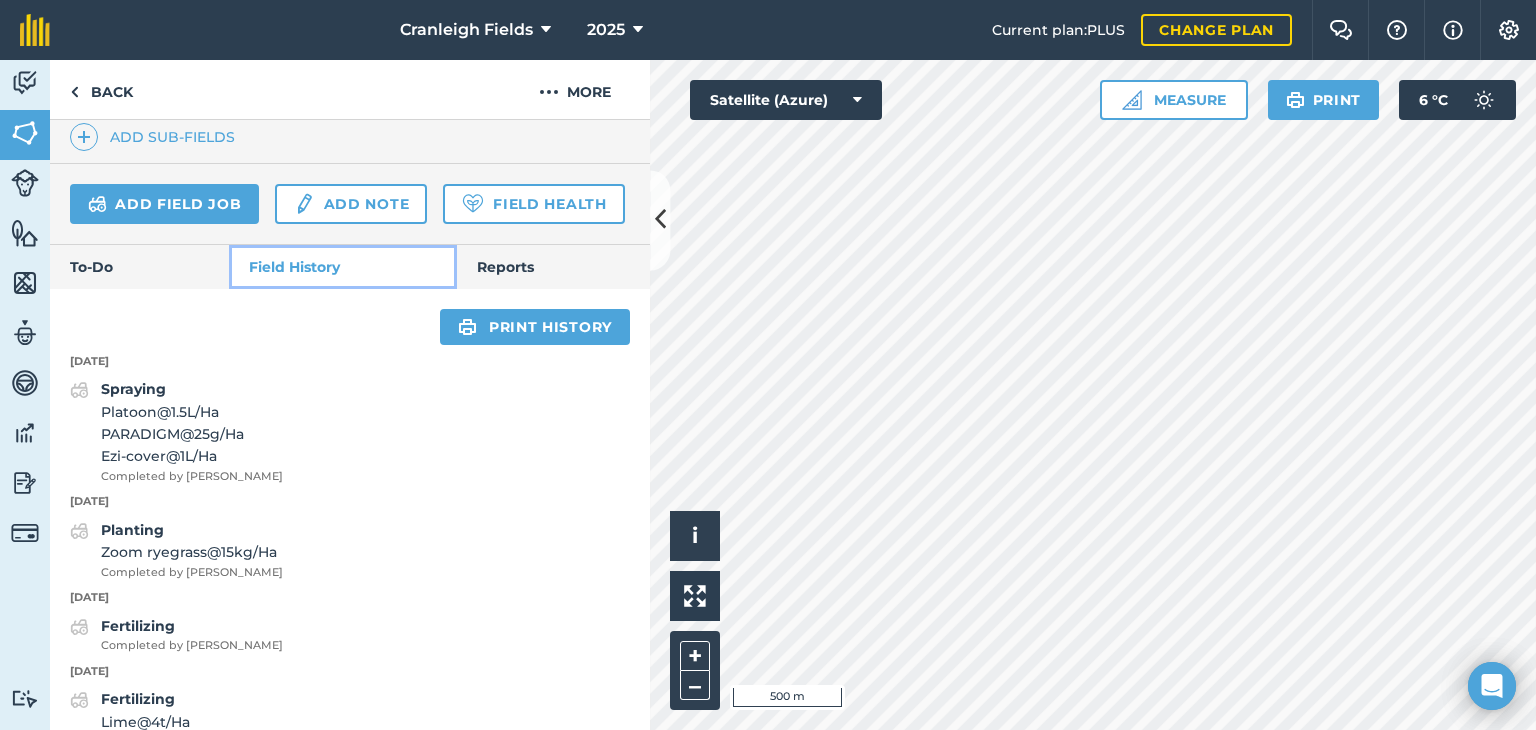 scroll, scrollTop: 684, scrollLeft: 0, axis: vertical 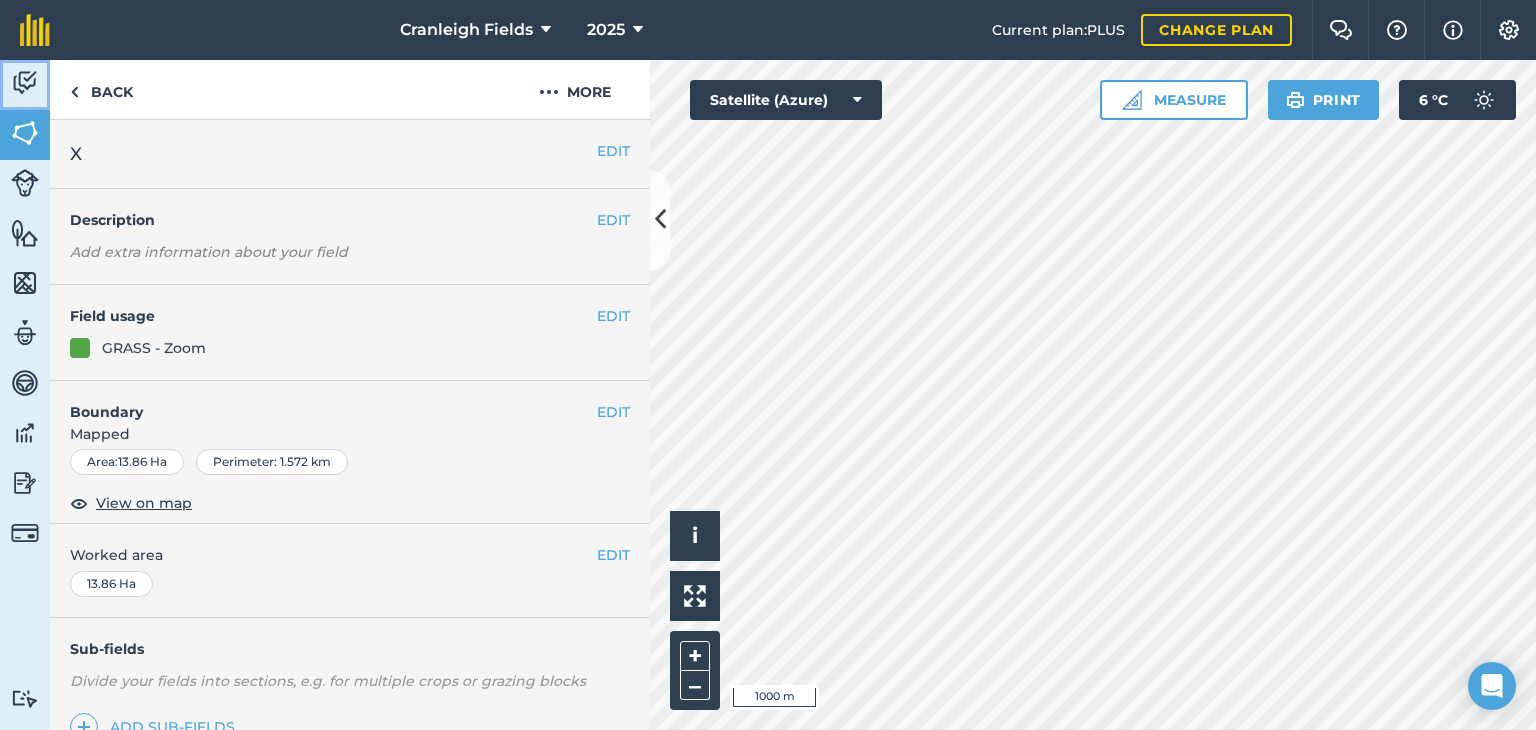 click at bounding box center [25, 83] 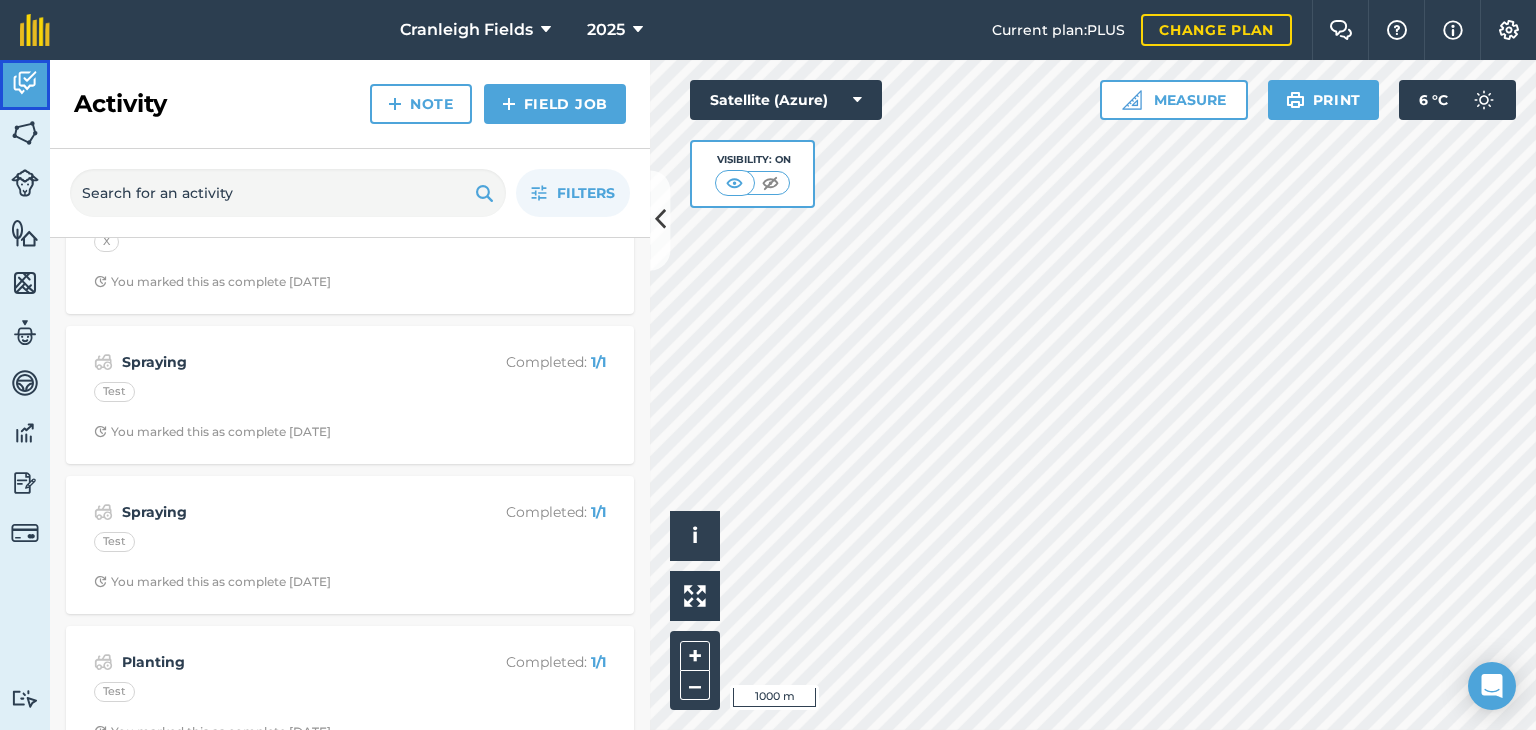 scroll, scrollTop: 0, scrollLeft: 0, axis: both 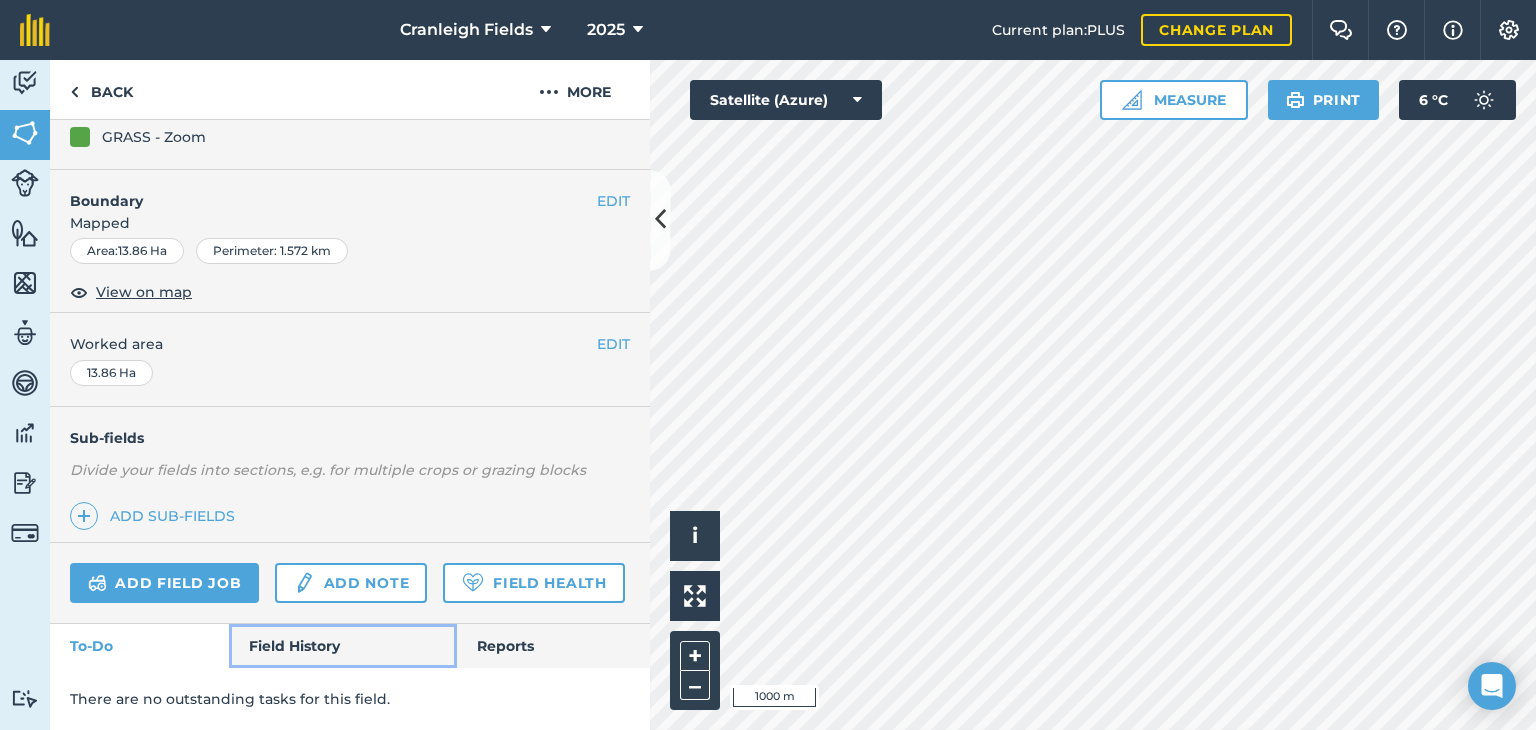click on "Field History" at bounding box center (342, 646) 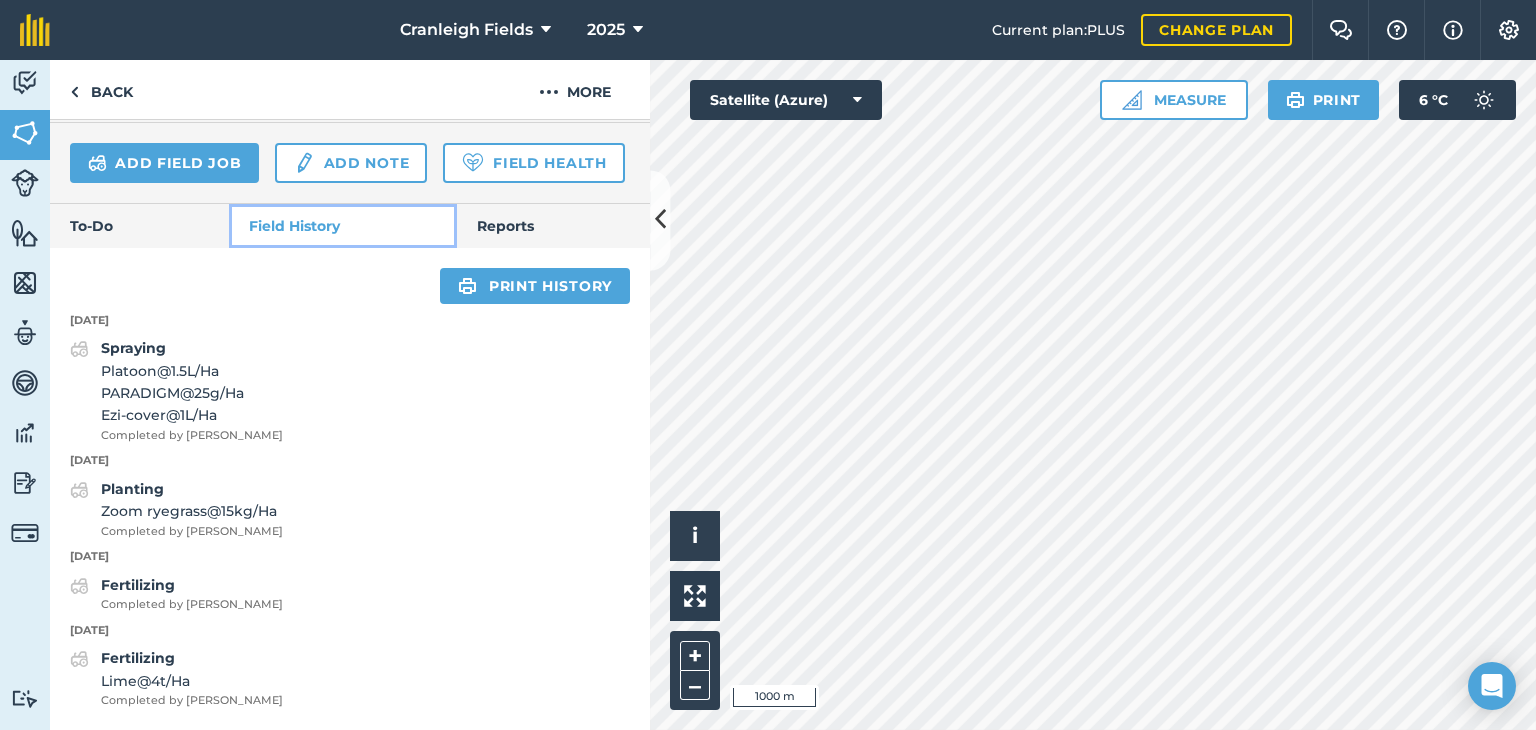 scroll, scrollTop: 684, scrollLeft: 0, axis: vertical 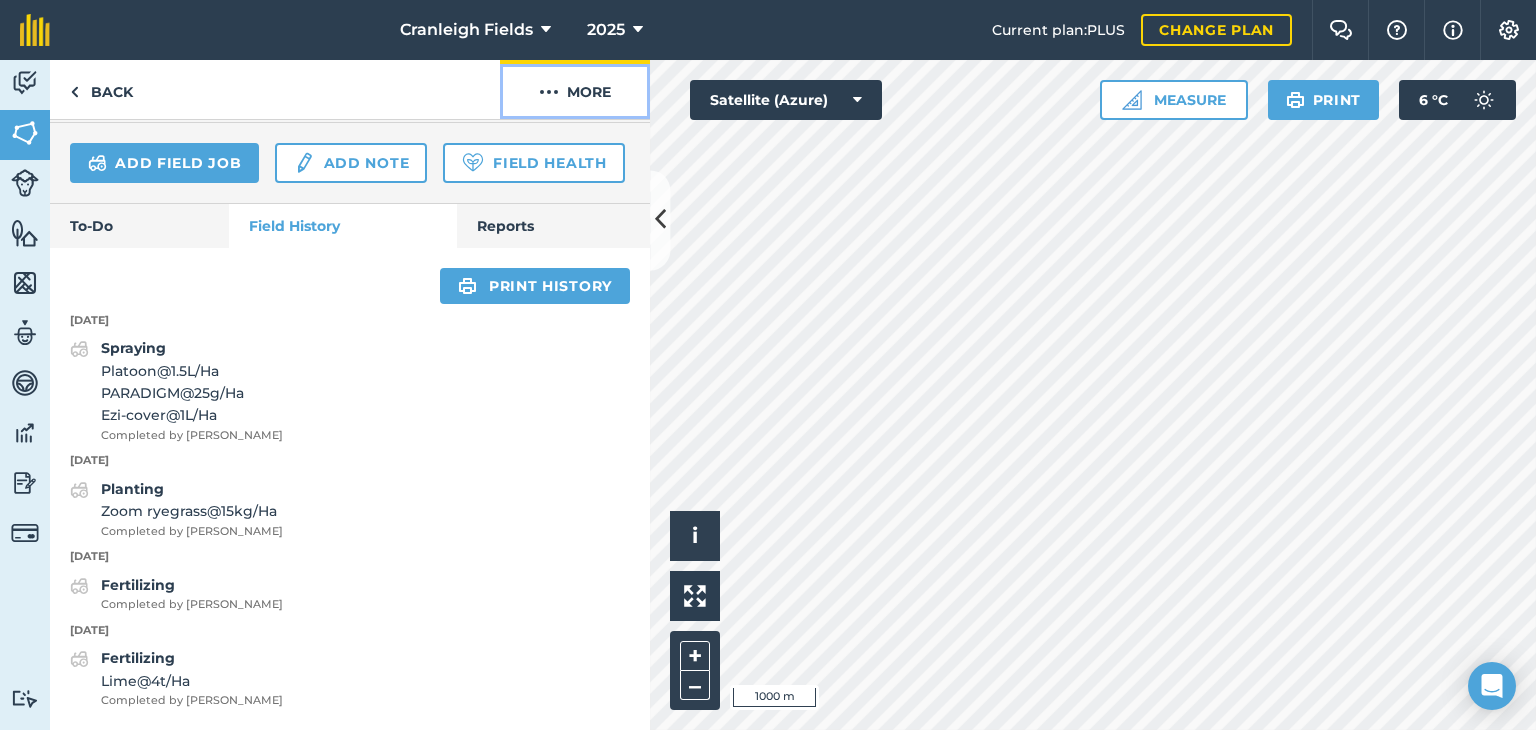 click at bounding box center [549, 92] 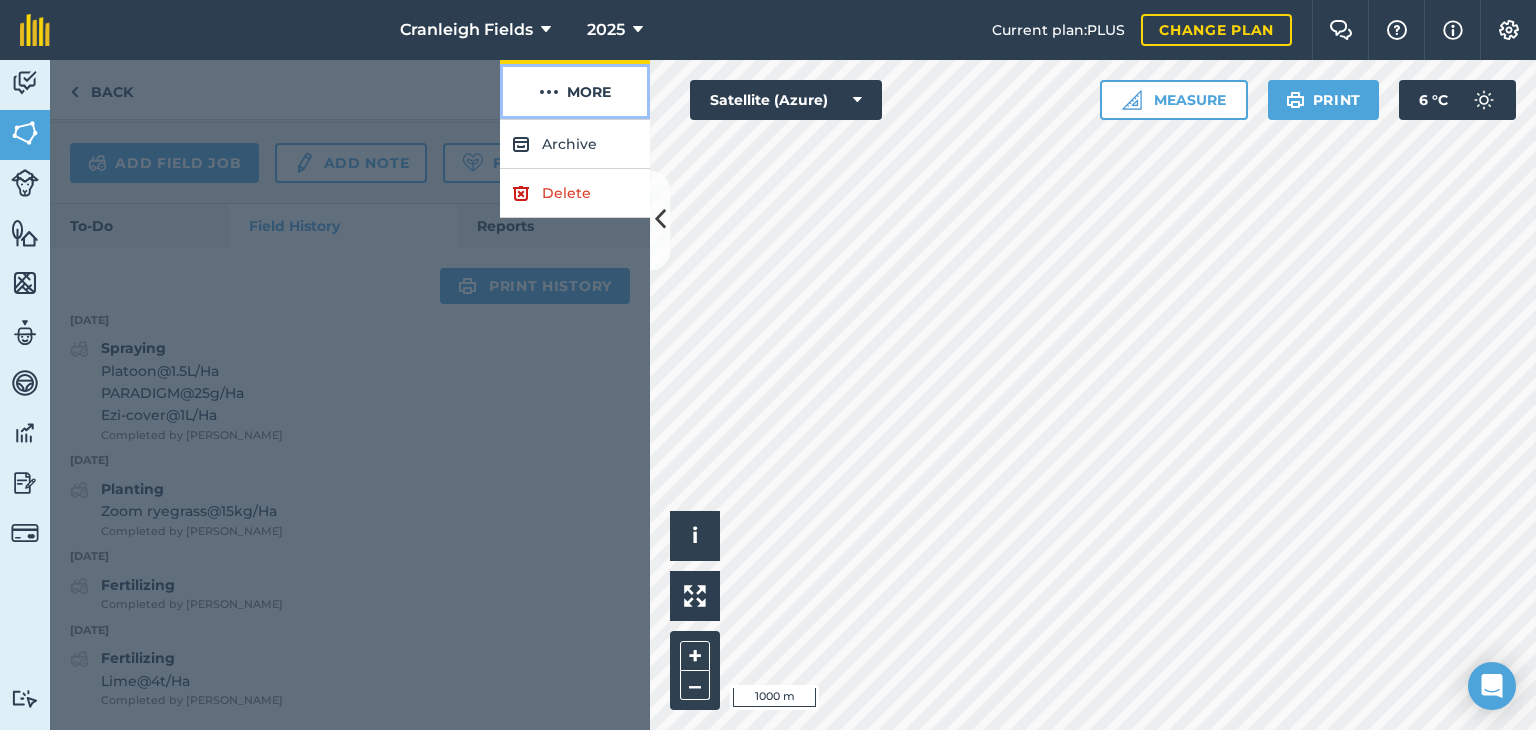 click at bounding box center (549, 92) 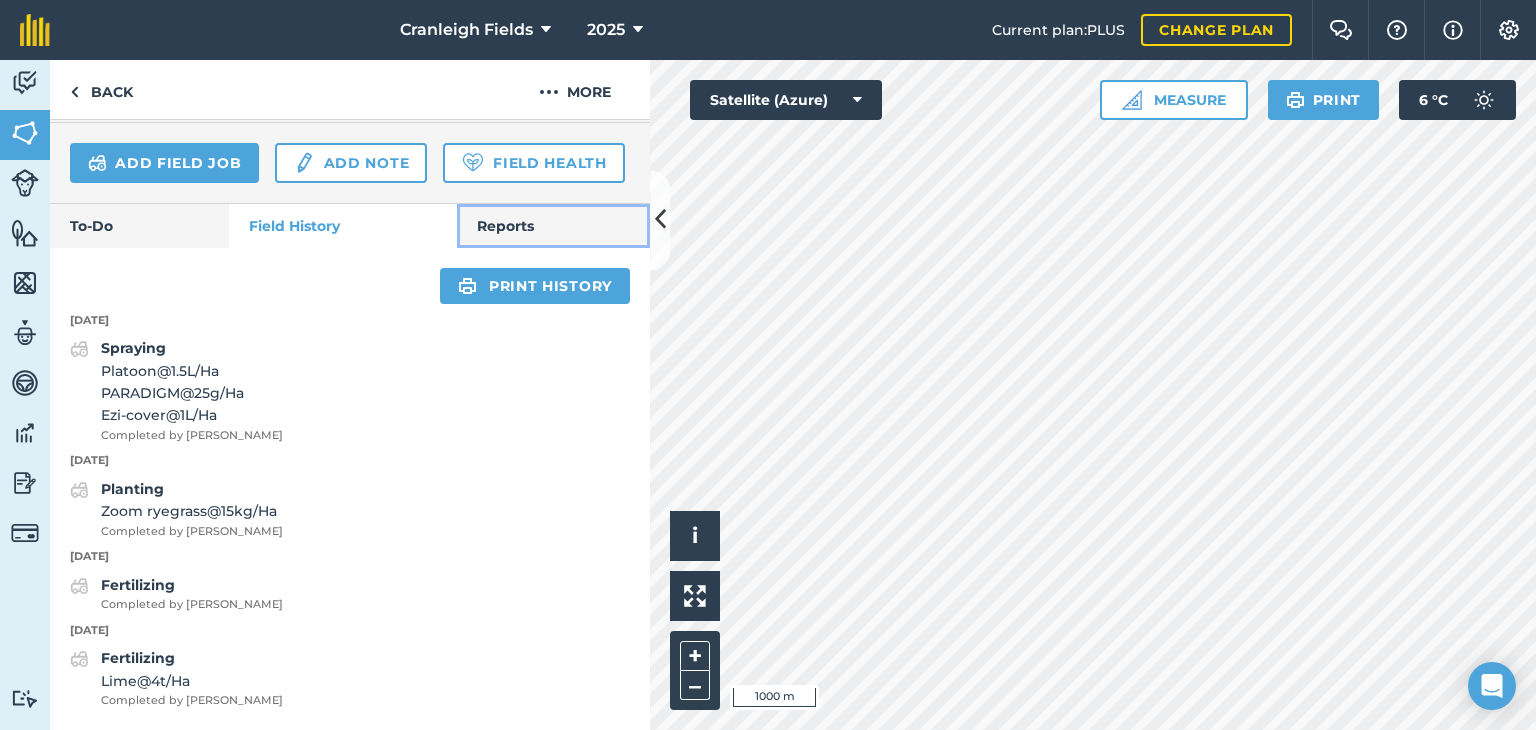 click on "Reports" at bounding box center [553, 226] 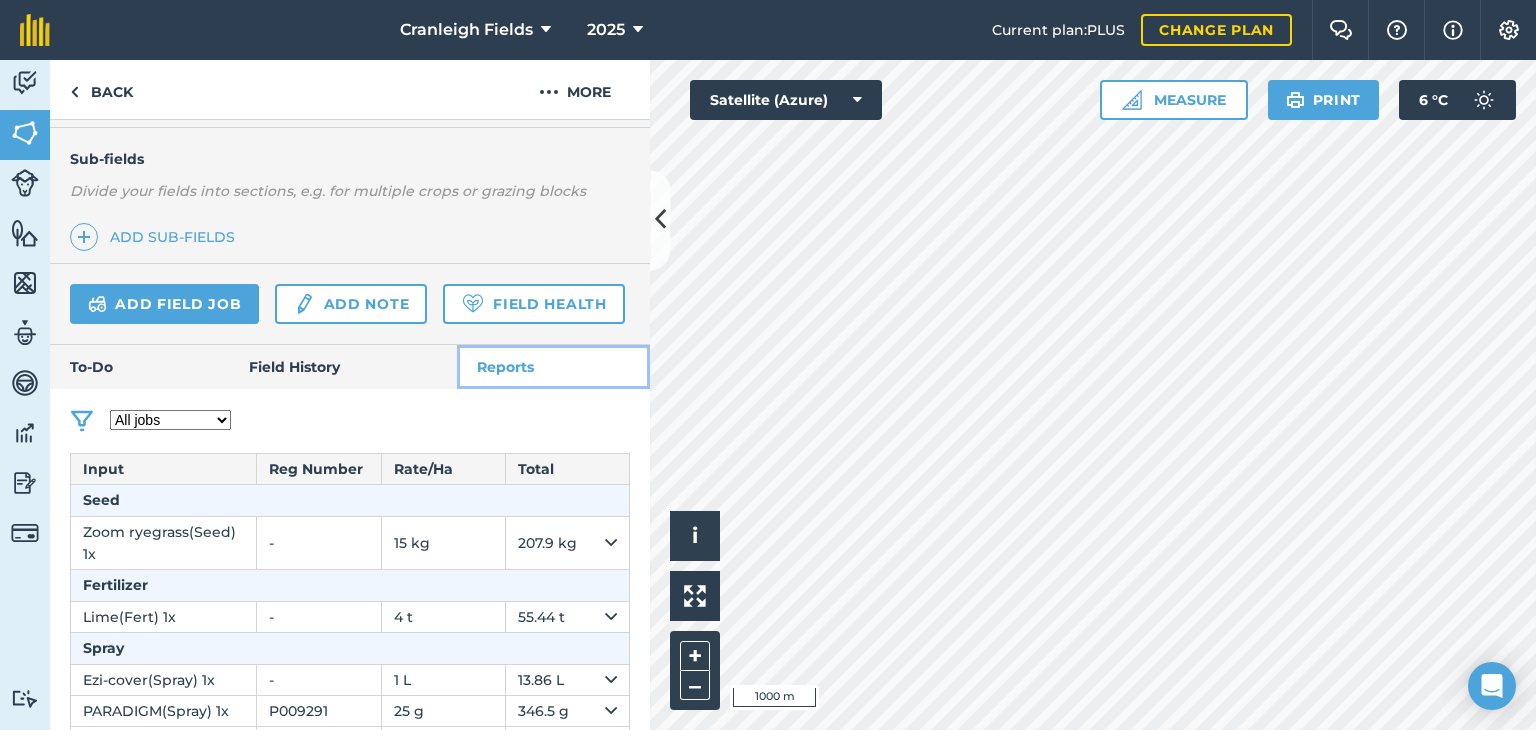 scroll, scrollTop: 590, scrollLeft: 0, axis: vertical 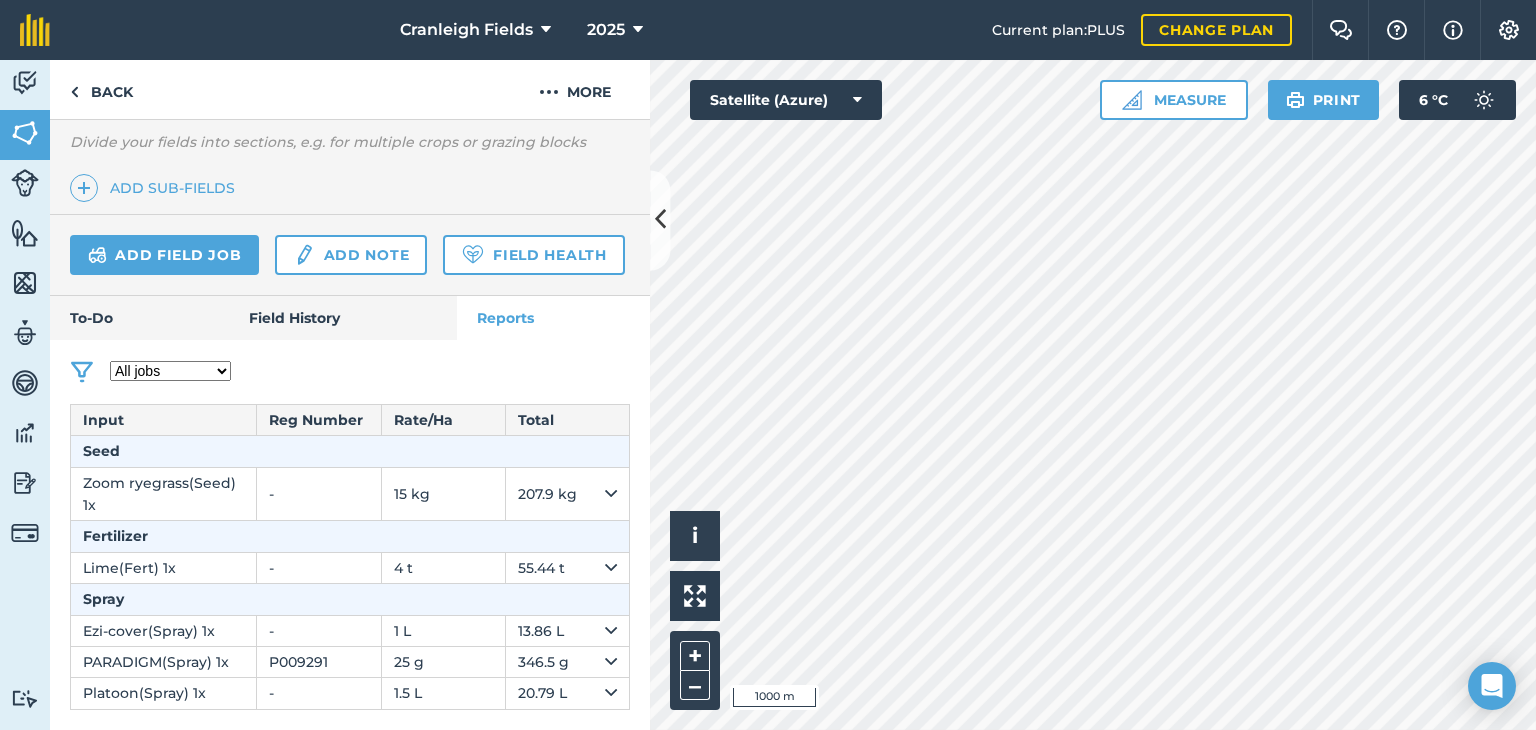 click on "All jobs Incomplete jobs Complete jobs" at bounding box center (170, 371) 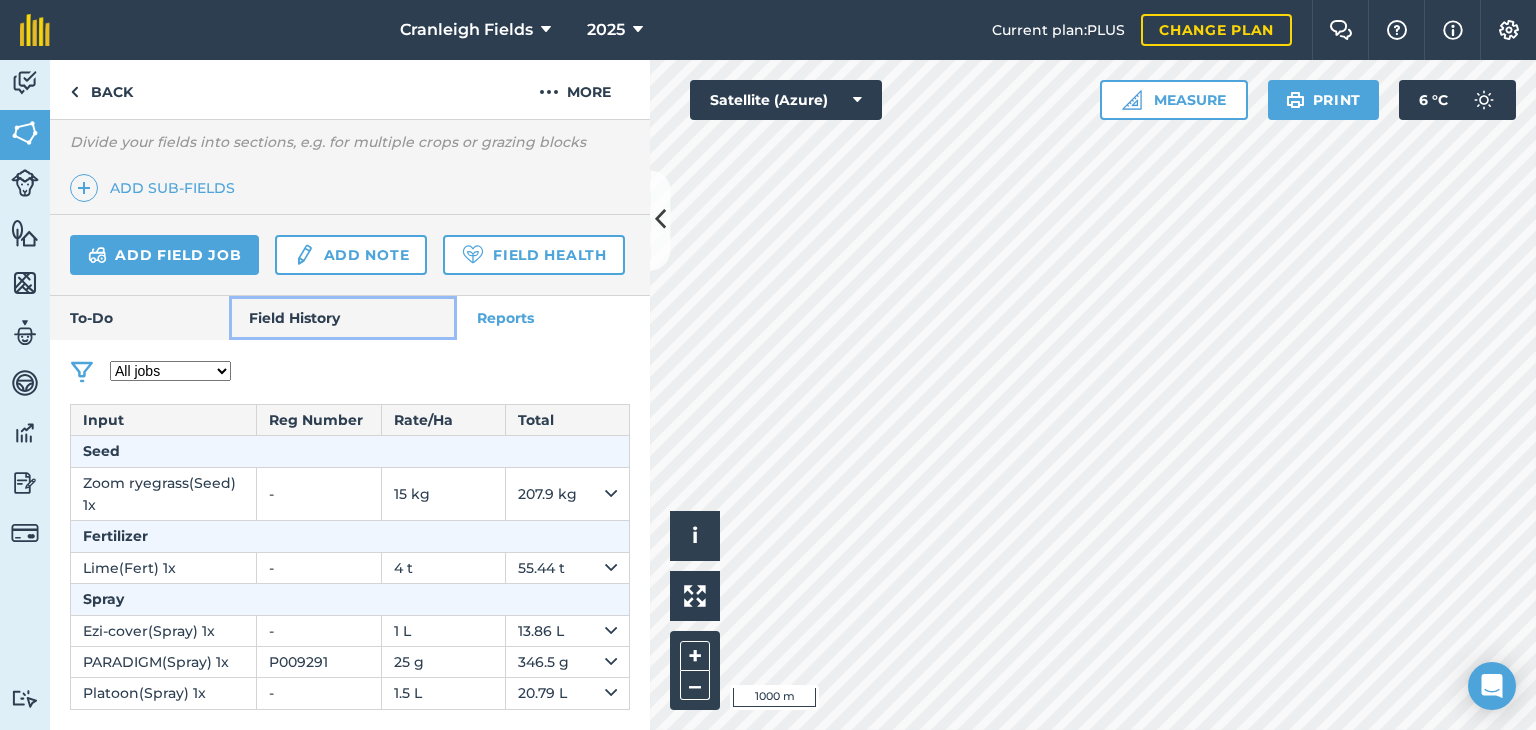 click on "Field History" at bounding box center (342, 318) 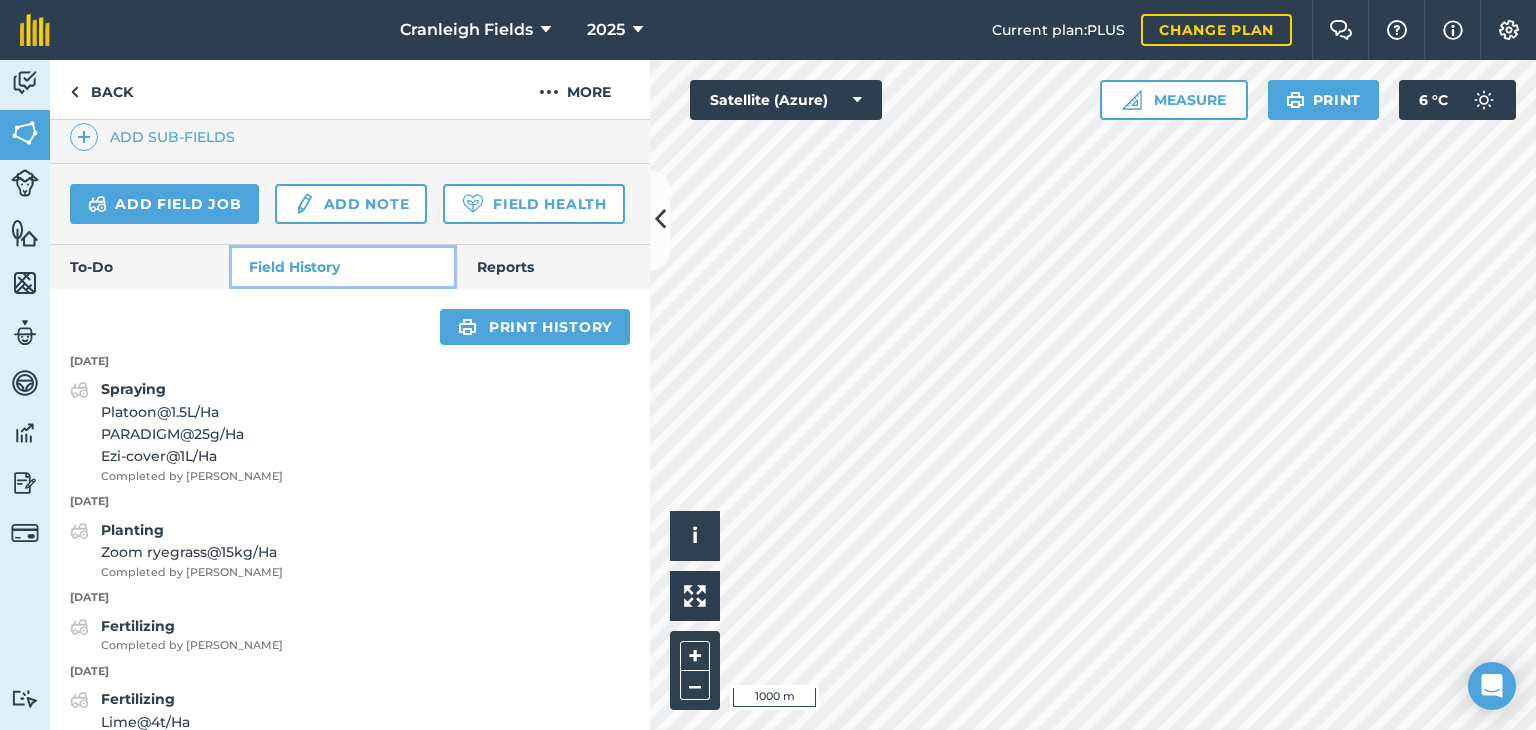 scroll, scrollTop: 684, scrollLeft: 0, axis: vertical 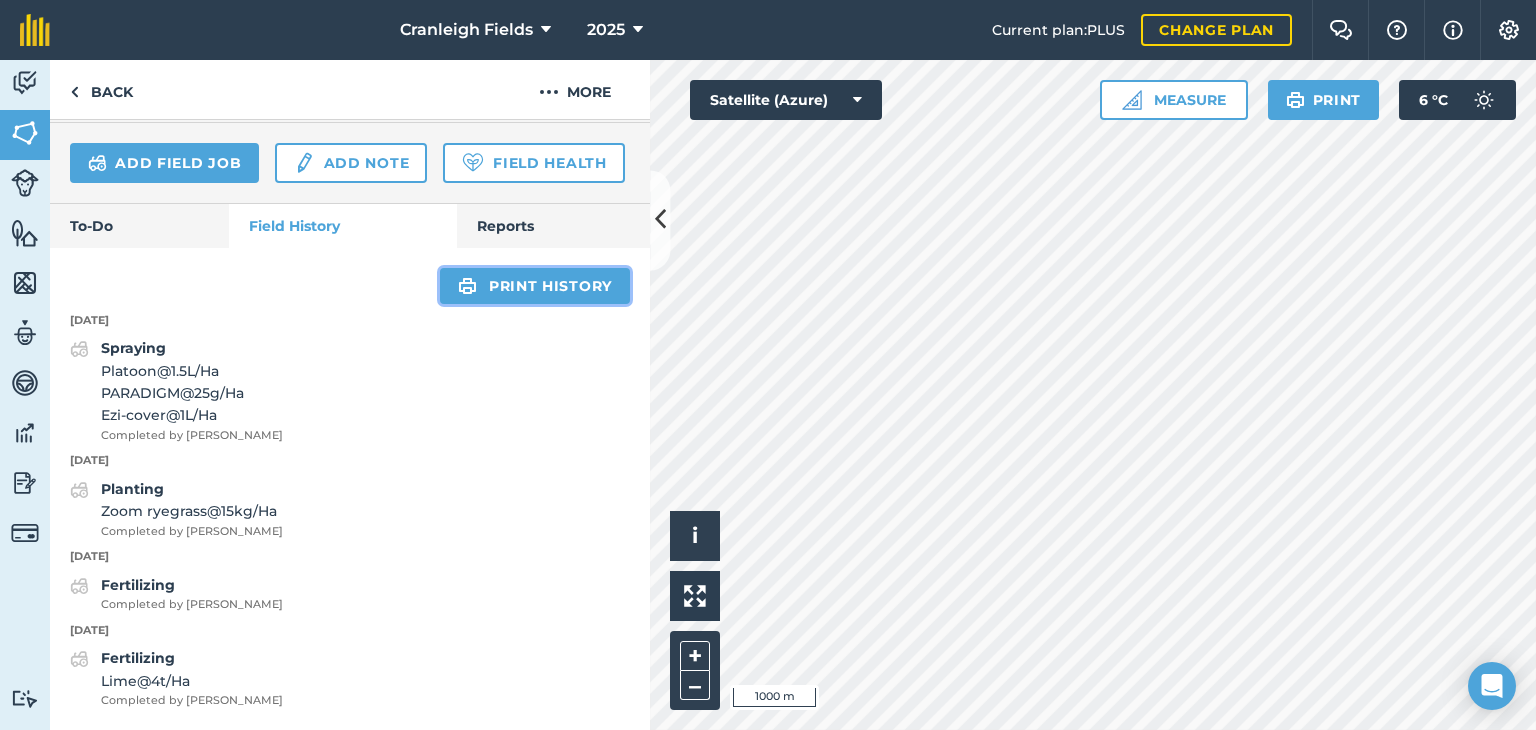 click at bounding box center [467, 286] 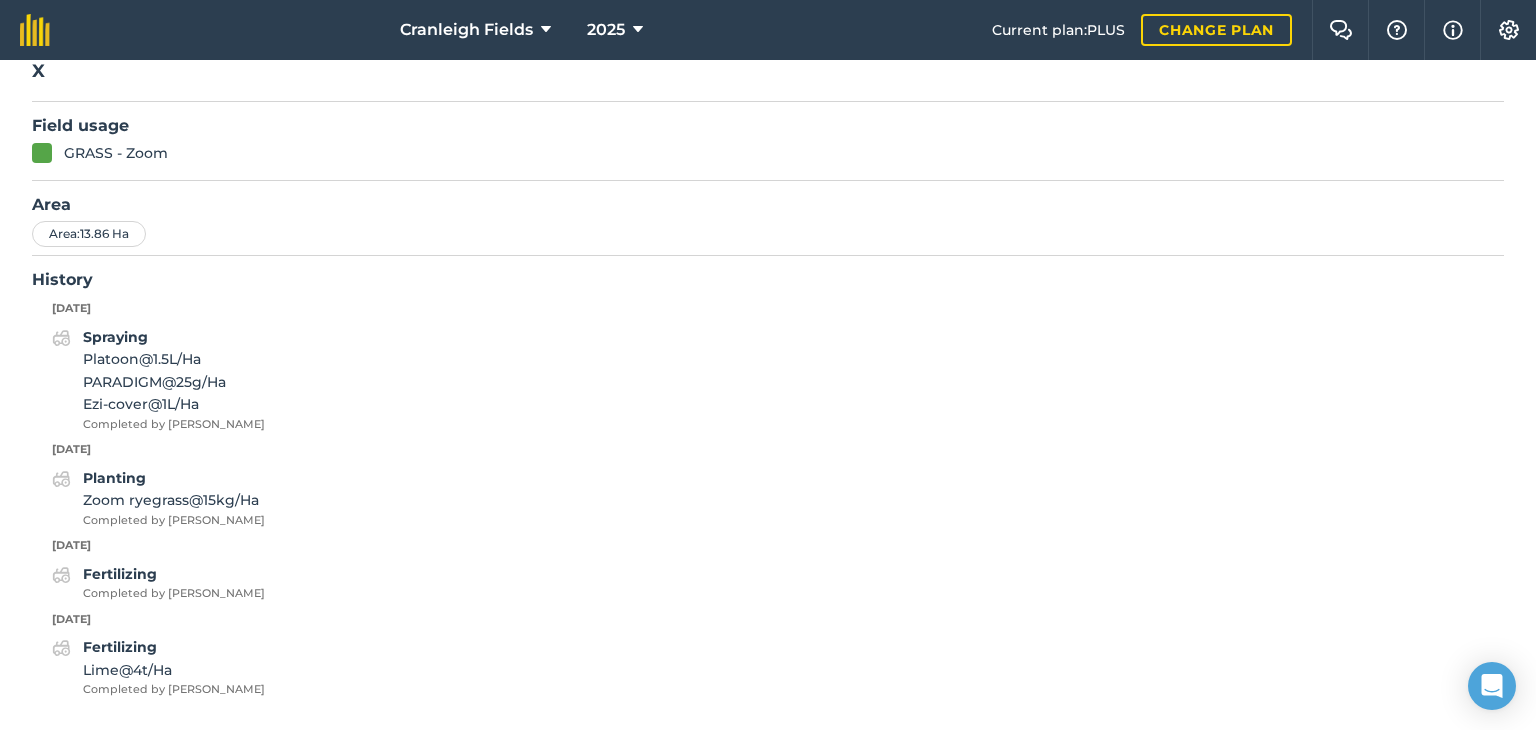 scroll, scrollTop: 0, scrollLeft: 0, axis: both 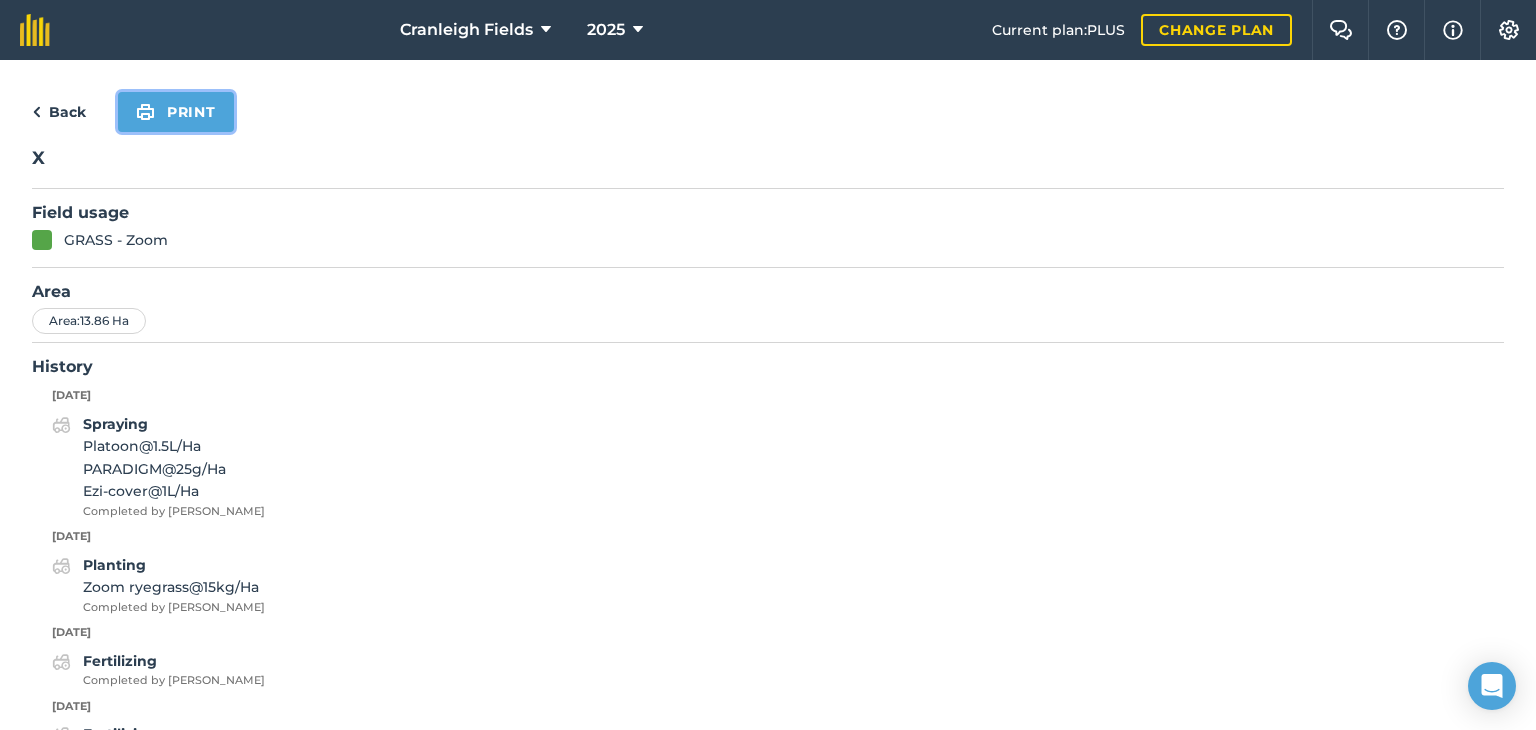 click on "Print" at bounding box center [176, 112] 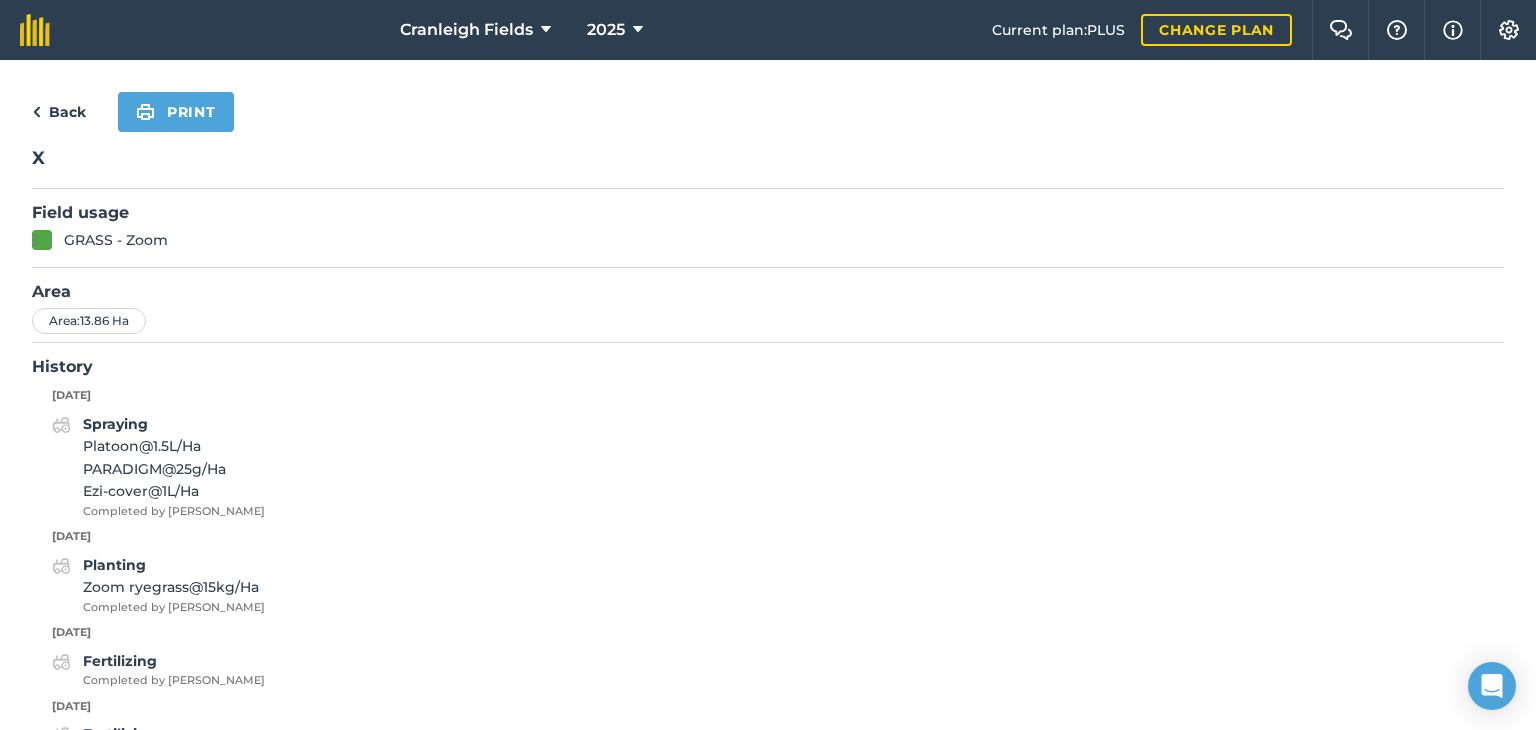 click on "Back" at bounding box center [59, 112] 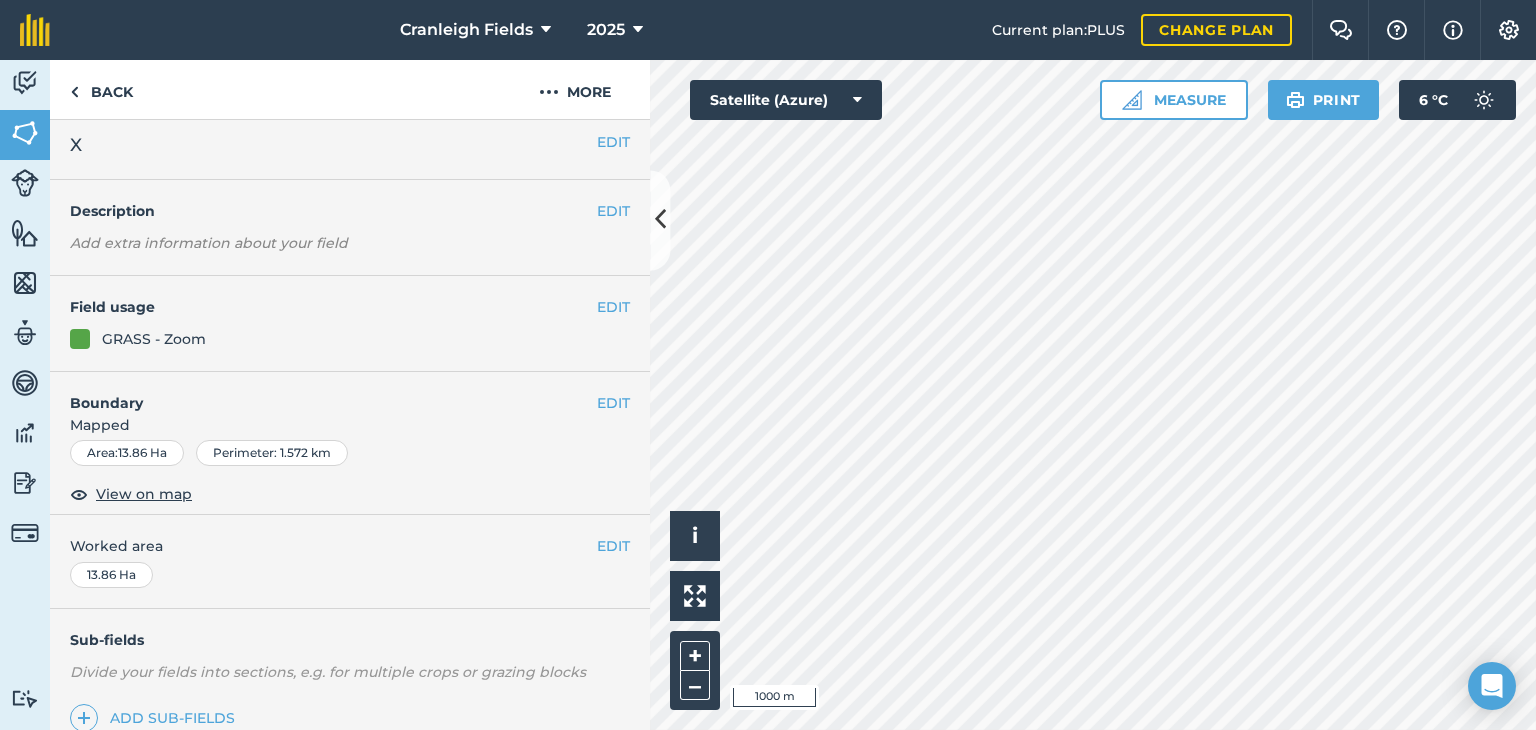 scroll, scrollTop: 0, scrollLeft: 0, axis: both 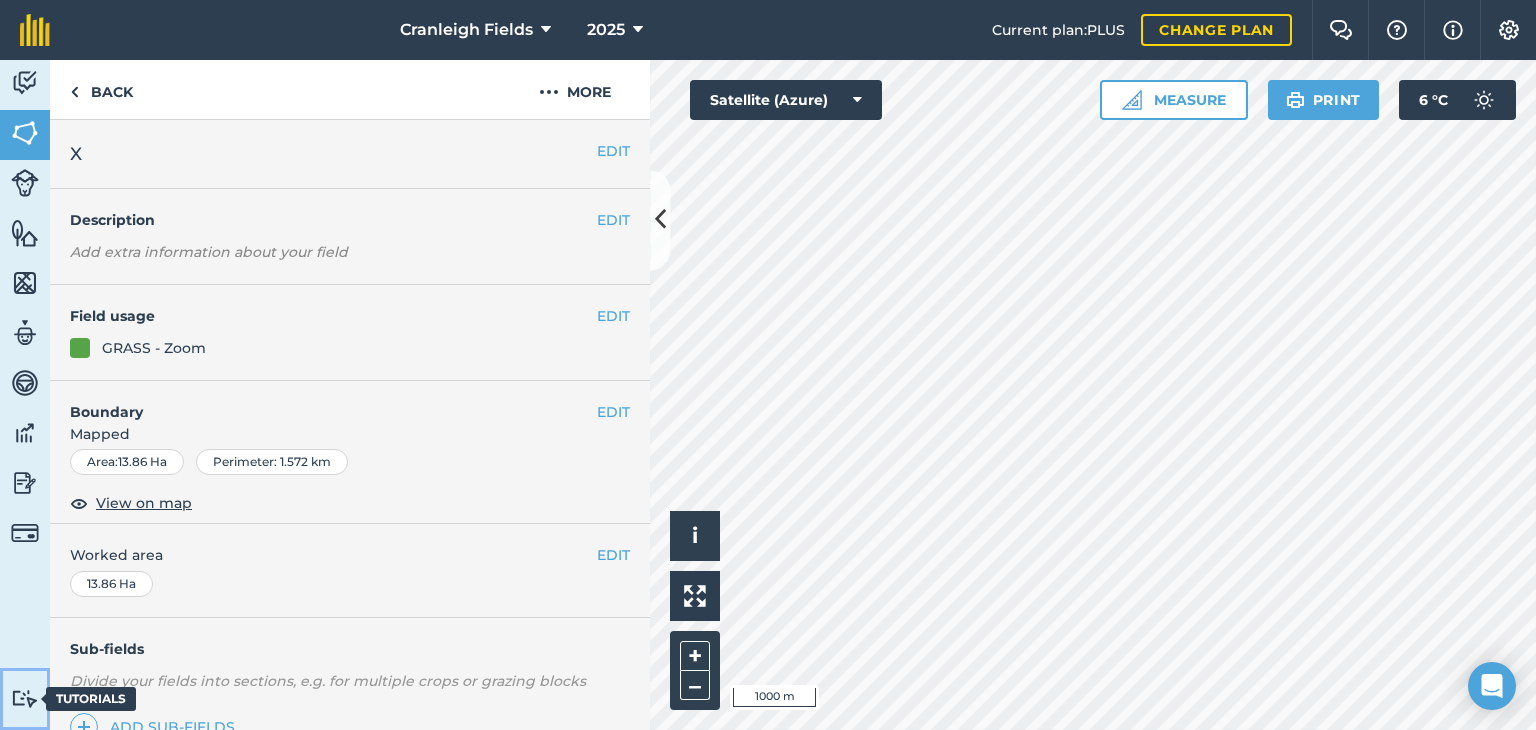 click at bounding box center [25, 698] 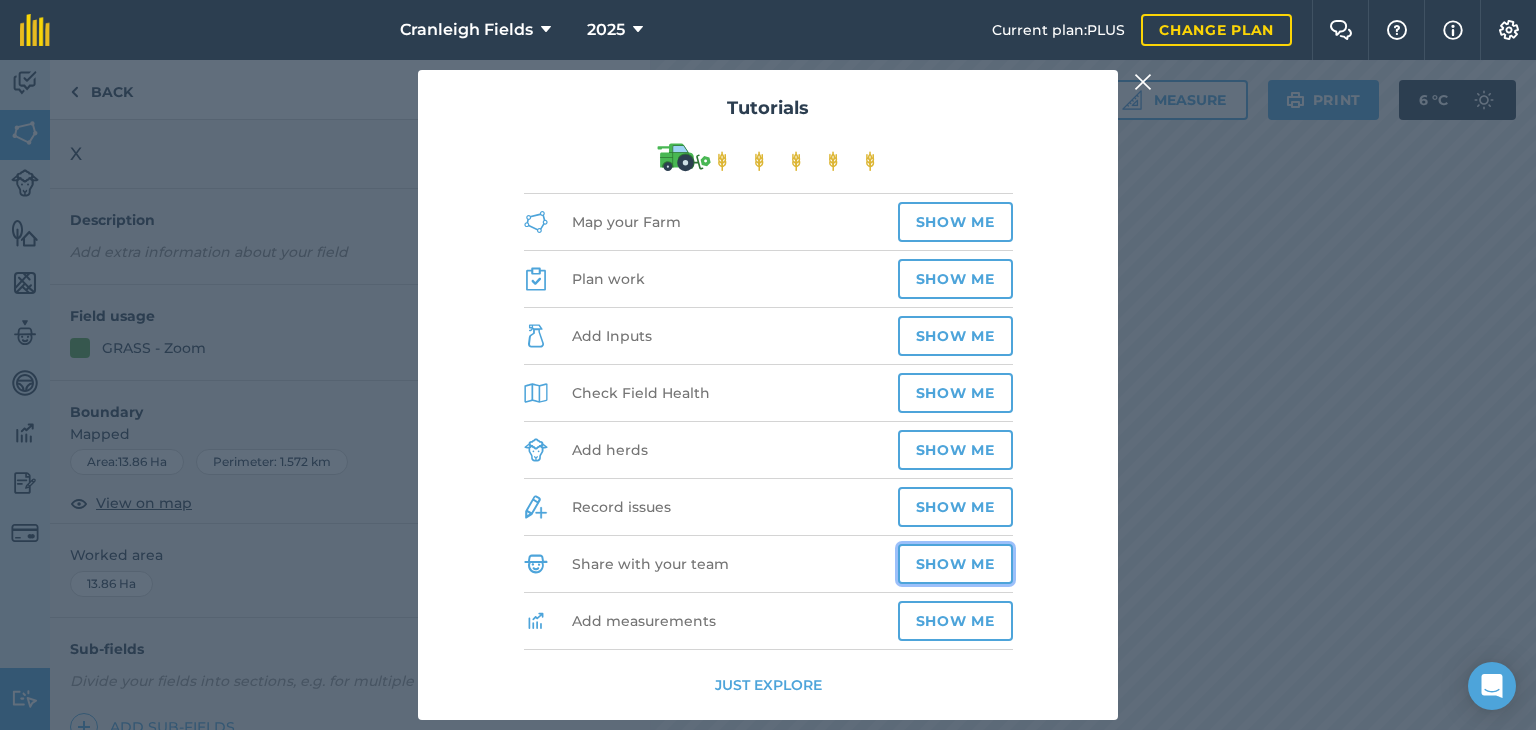 click on "Show me" at bounding box center (955, 564) 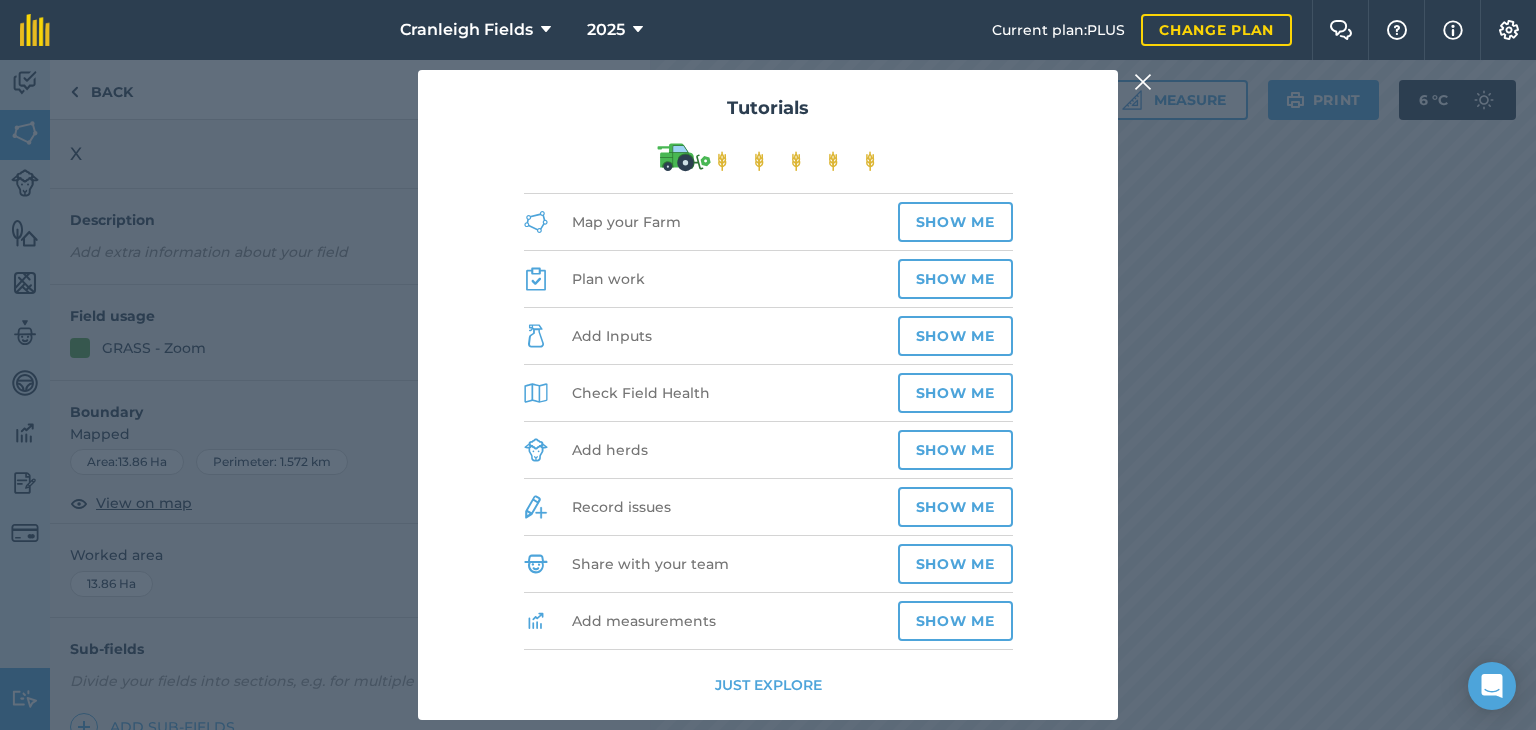select on "MEMBER" 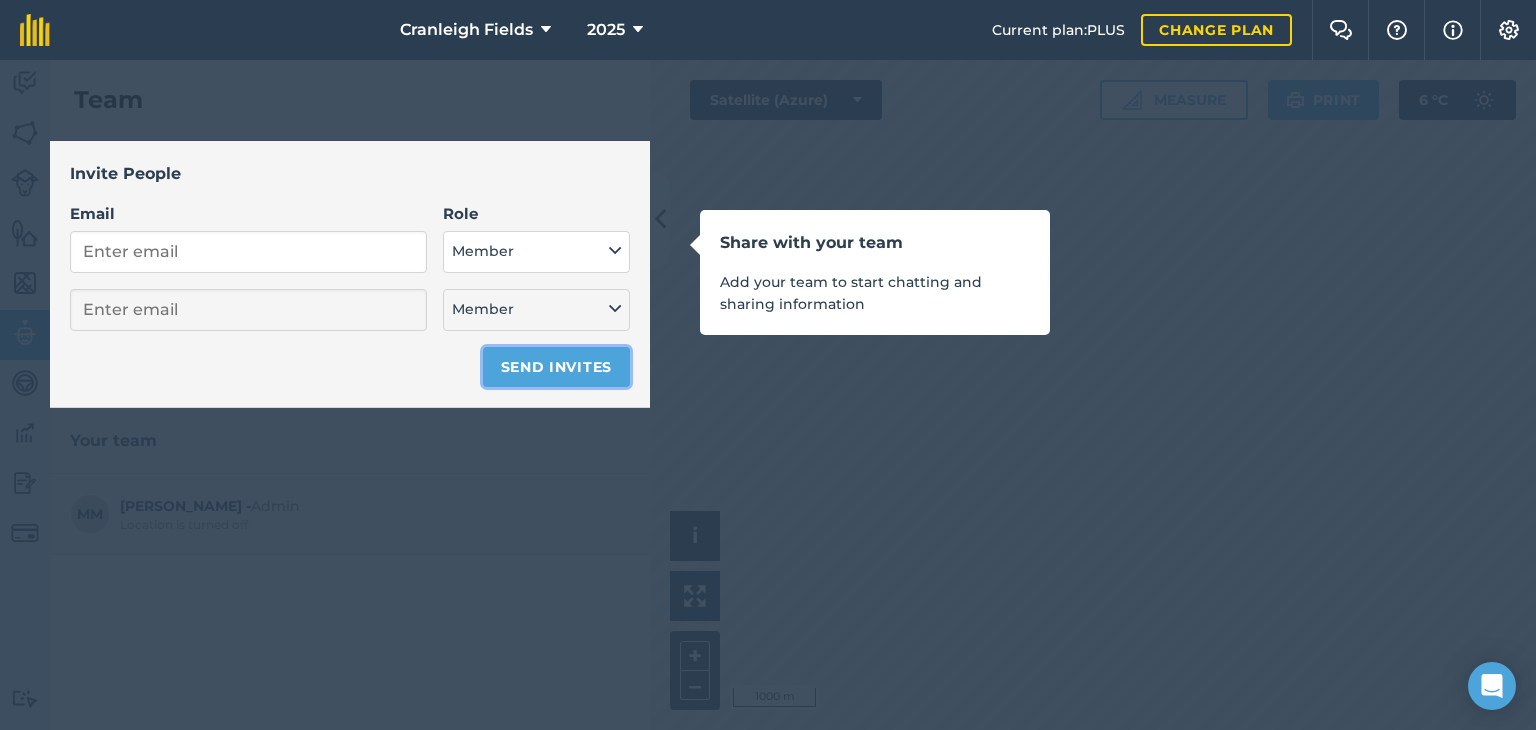 click on "Send invites" at bounding box center (556, 367) 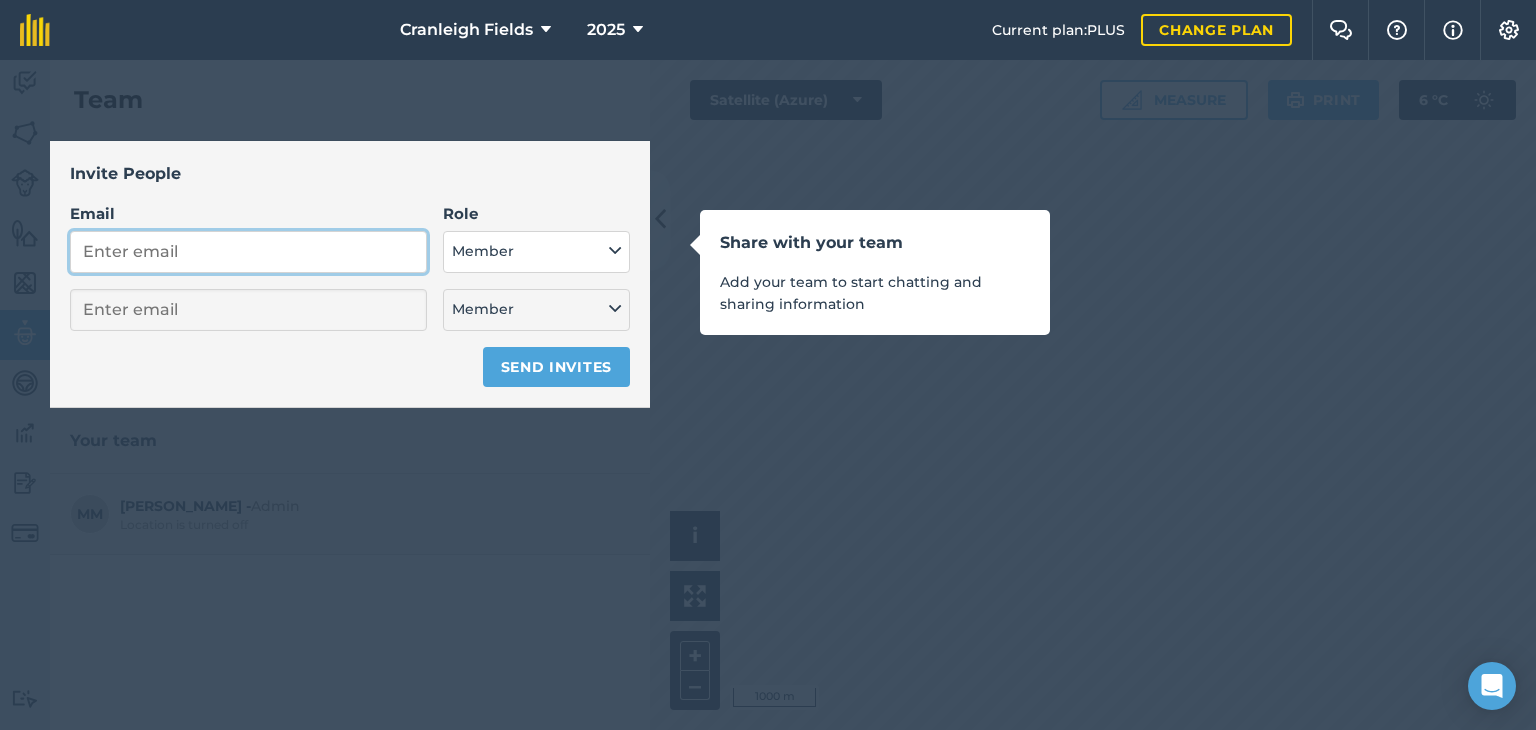 click on "Email" at bounding box center (248, 252) 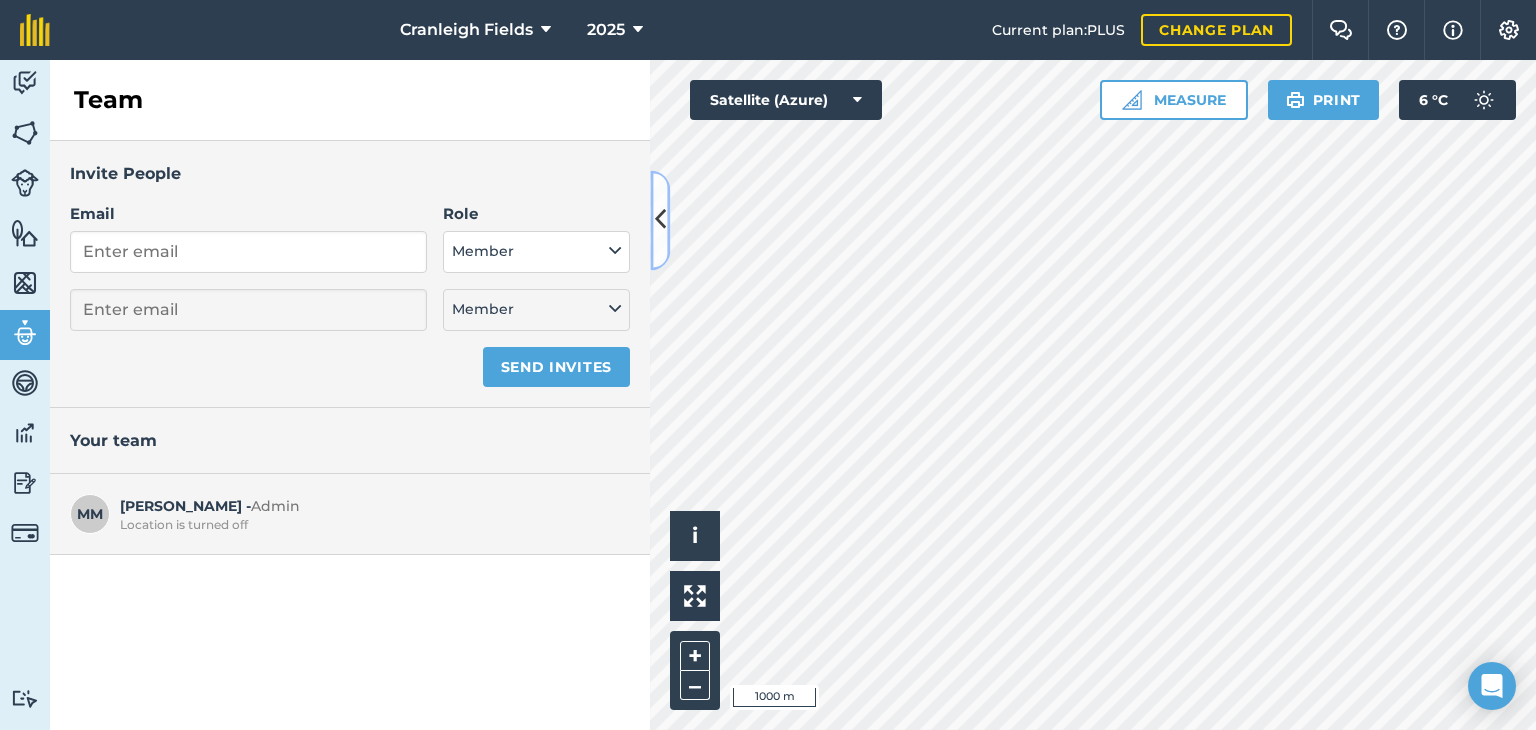 click at bounding box center [660, 220] 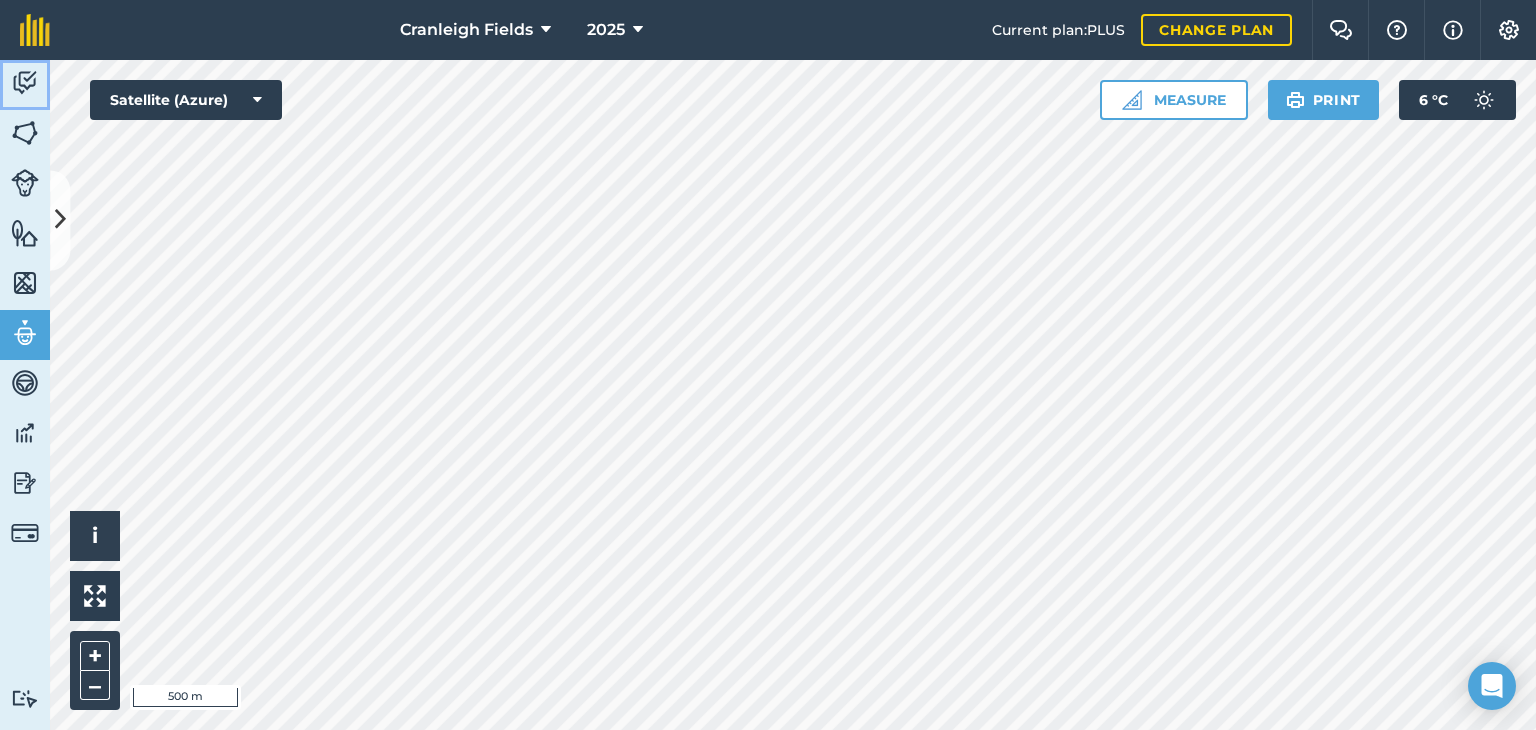click at bounding box center (25, 83) 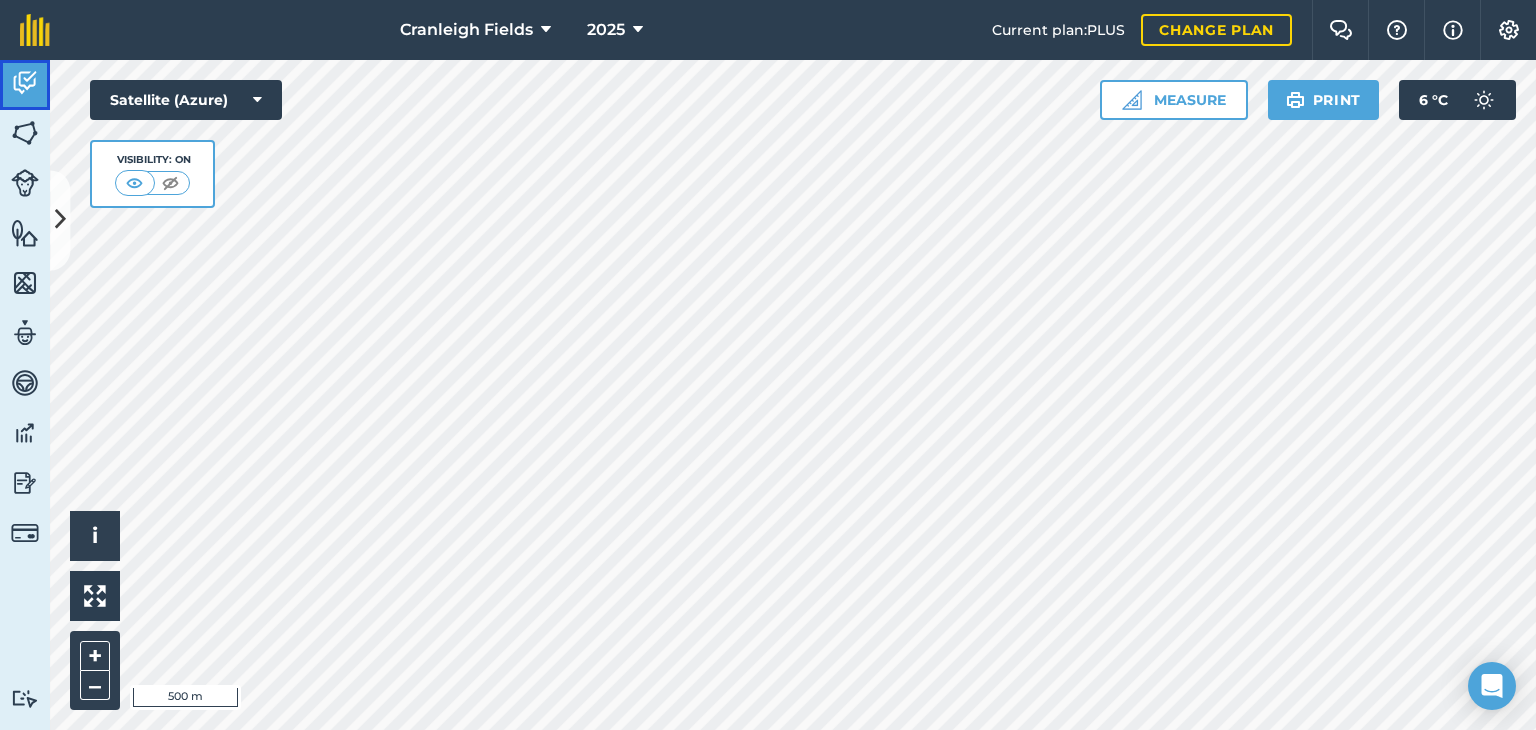 click at bounding box center (25, 83) 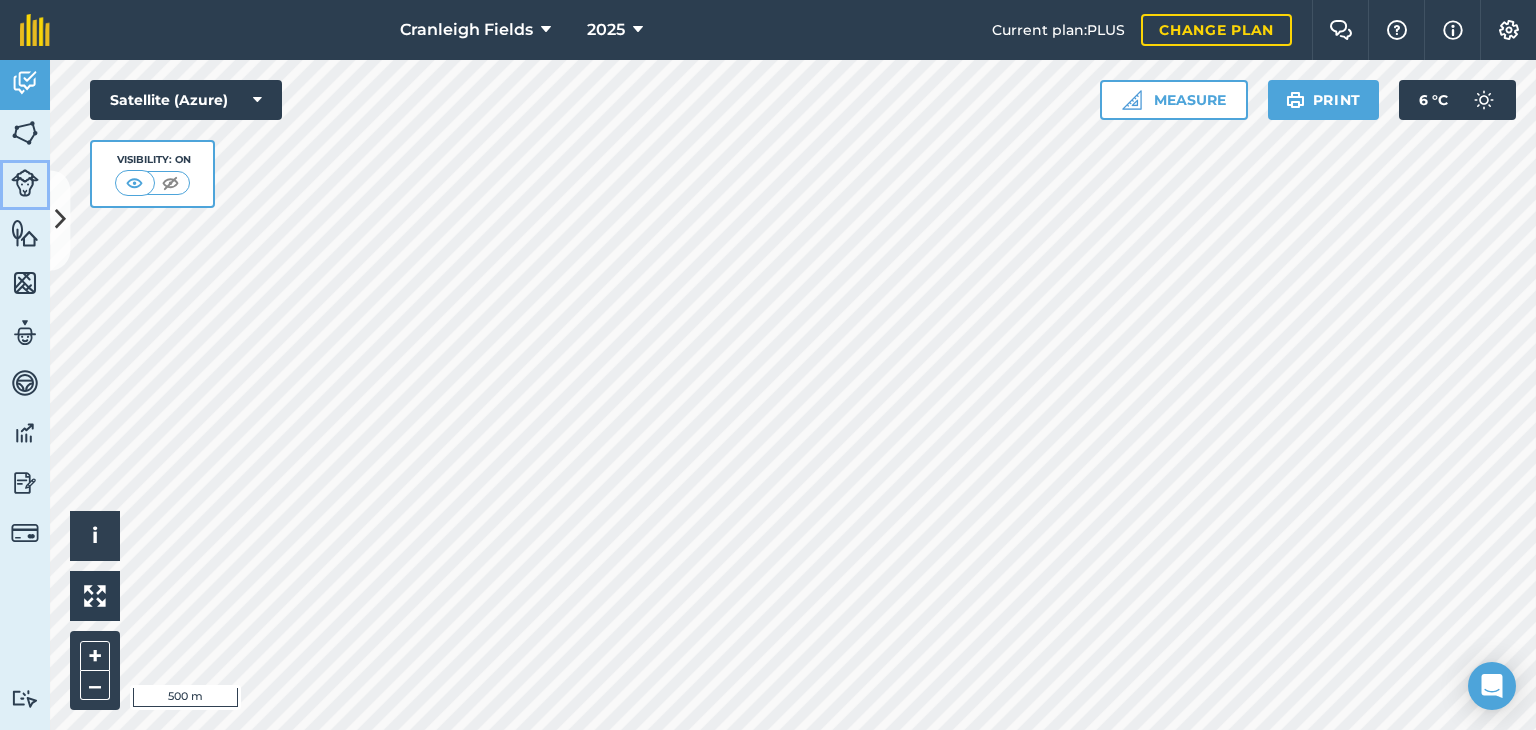 click at bounding box center (25, 183) 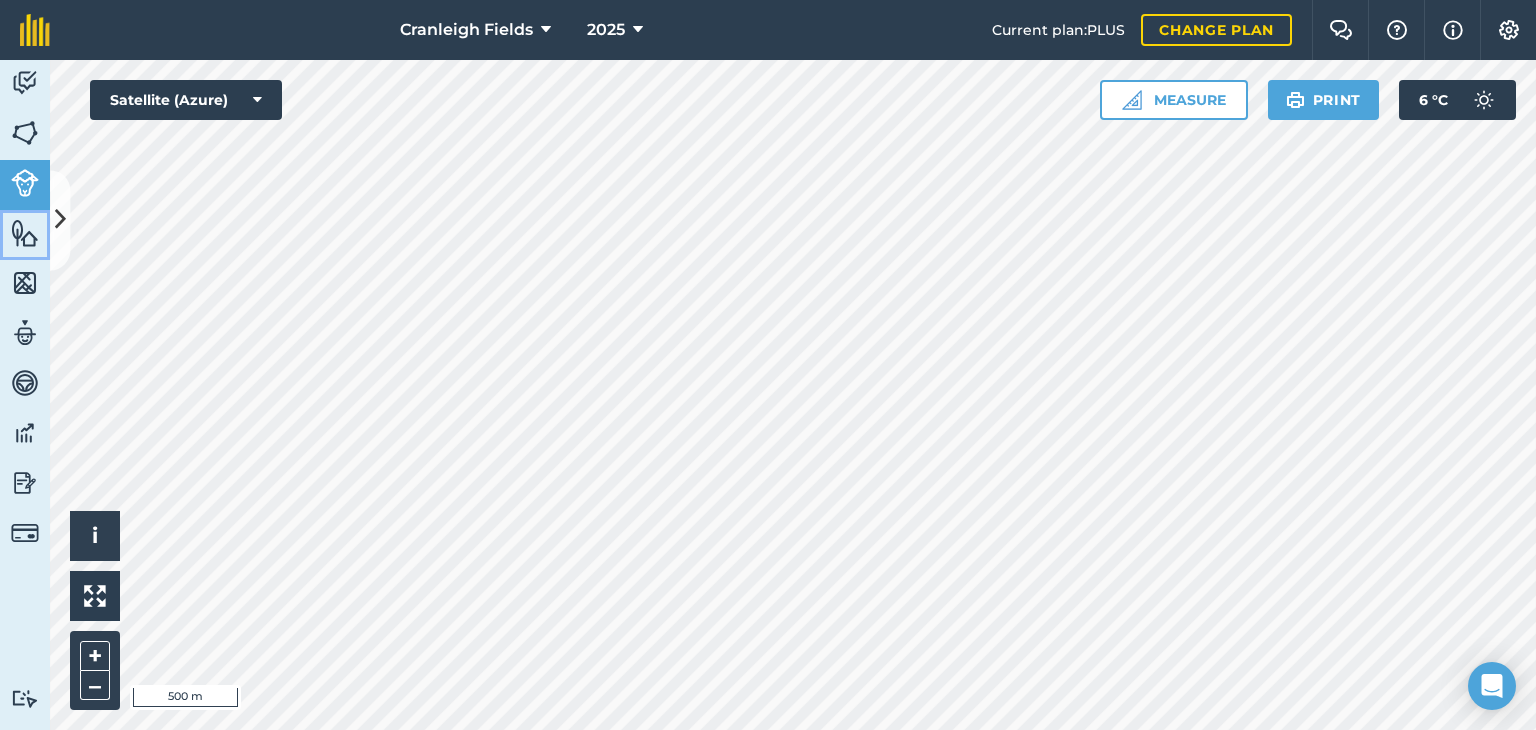 click at bounding box center [25, 233] 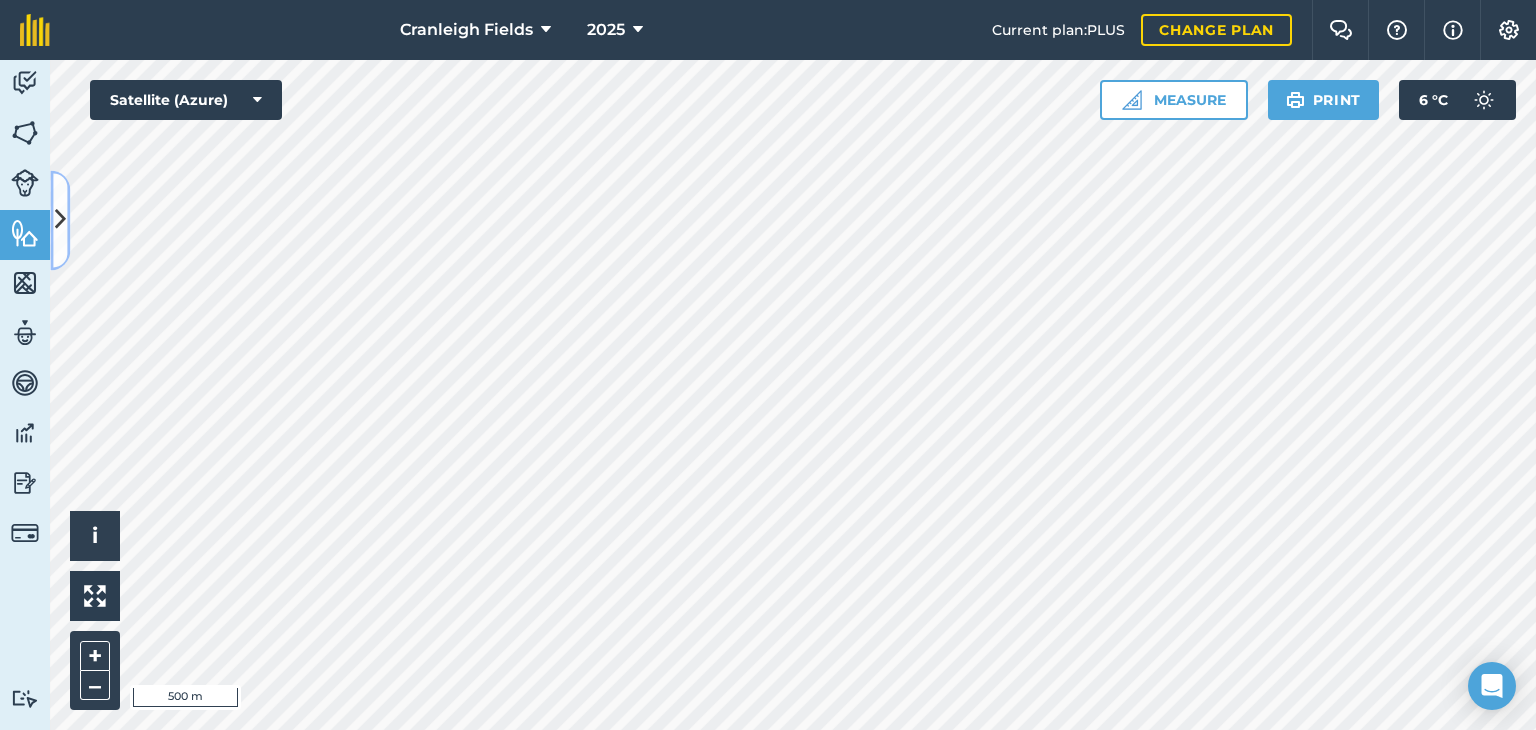 click at bounding box center (60, 220) 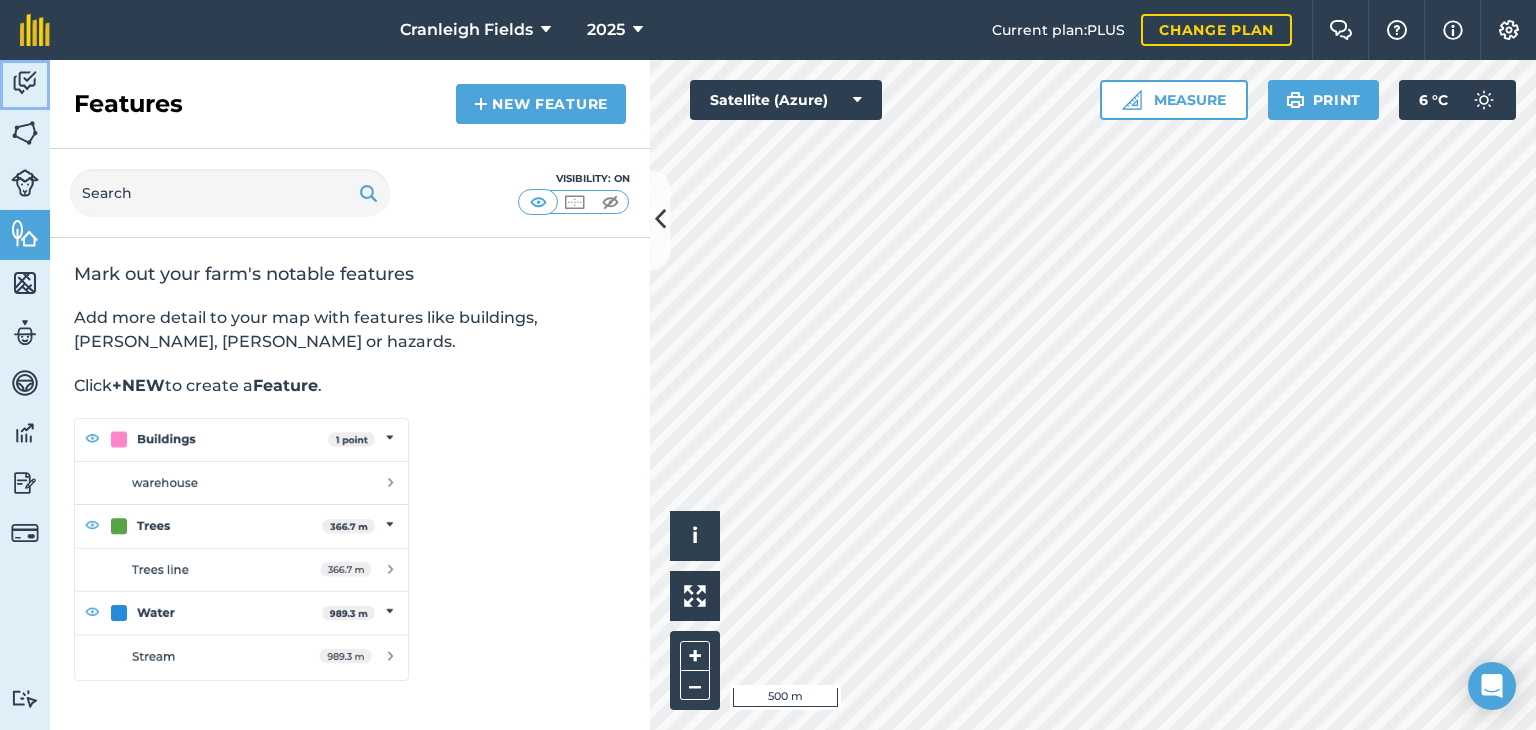 click at bounding box center [25, 83] 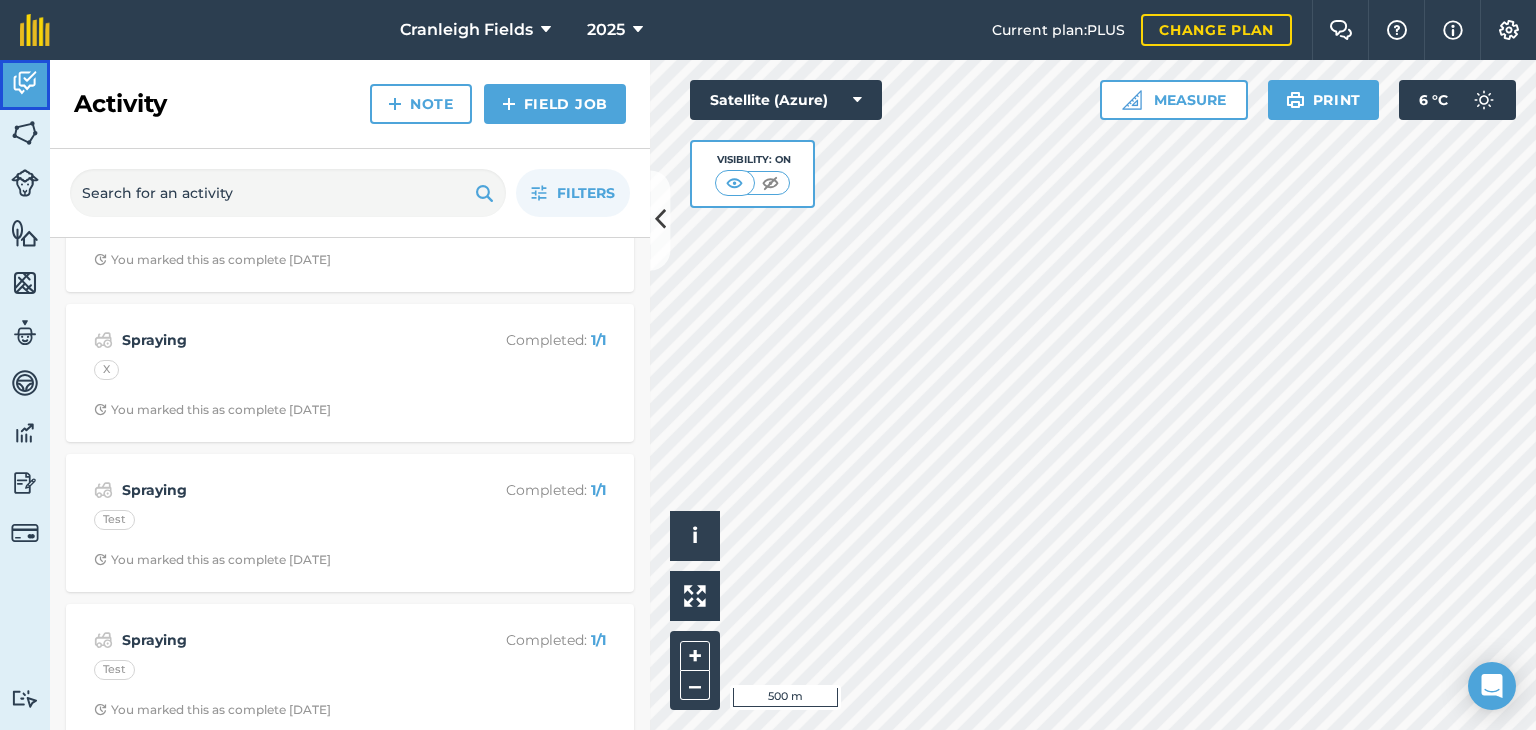 scroll, scrollTop: 0, scrollLeft: 0, axis: both 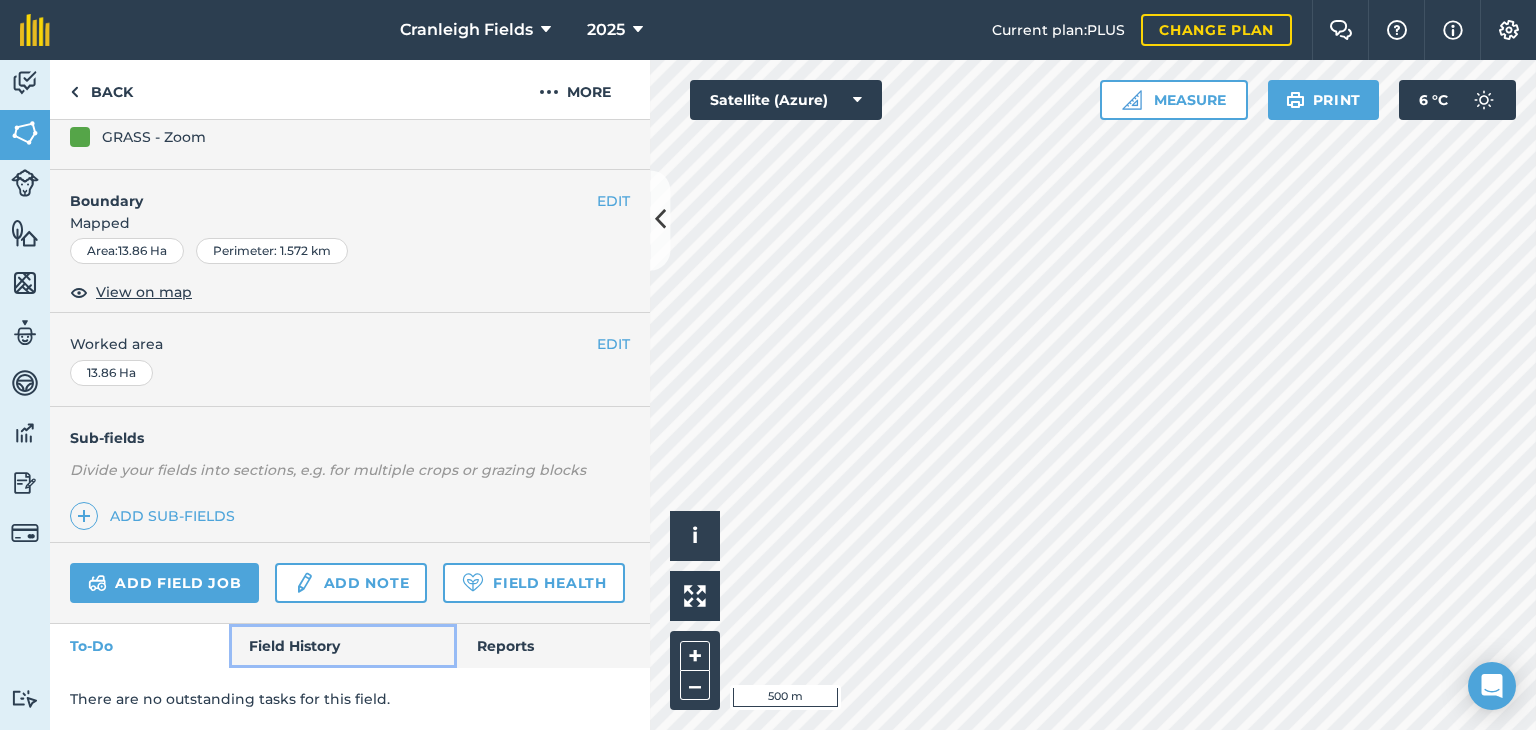 click on "Field History" at bounding box center [342, 646] 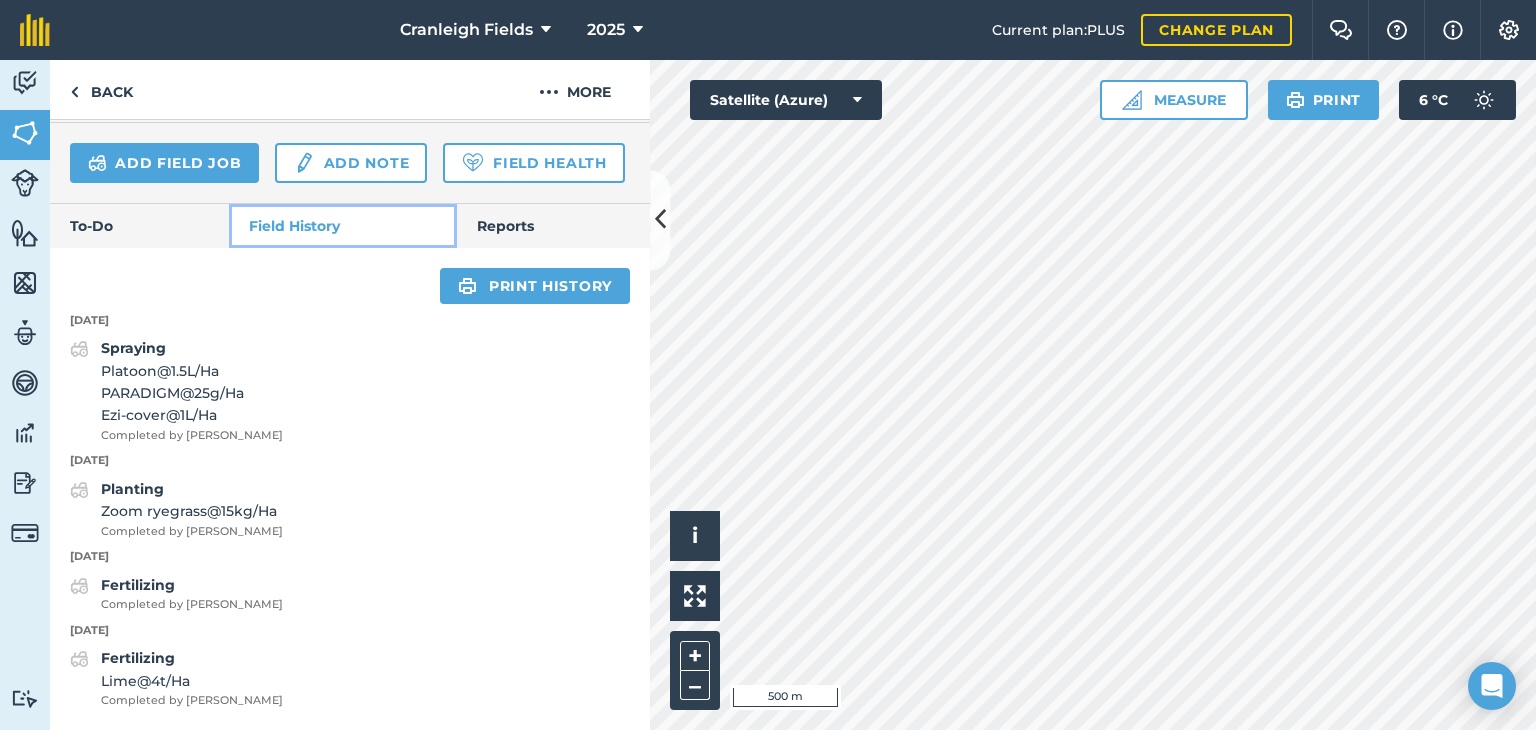 scroll, scrollTop: 684, scrollLeft: 0, axis: vertical 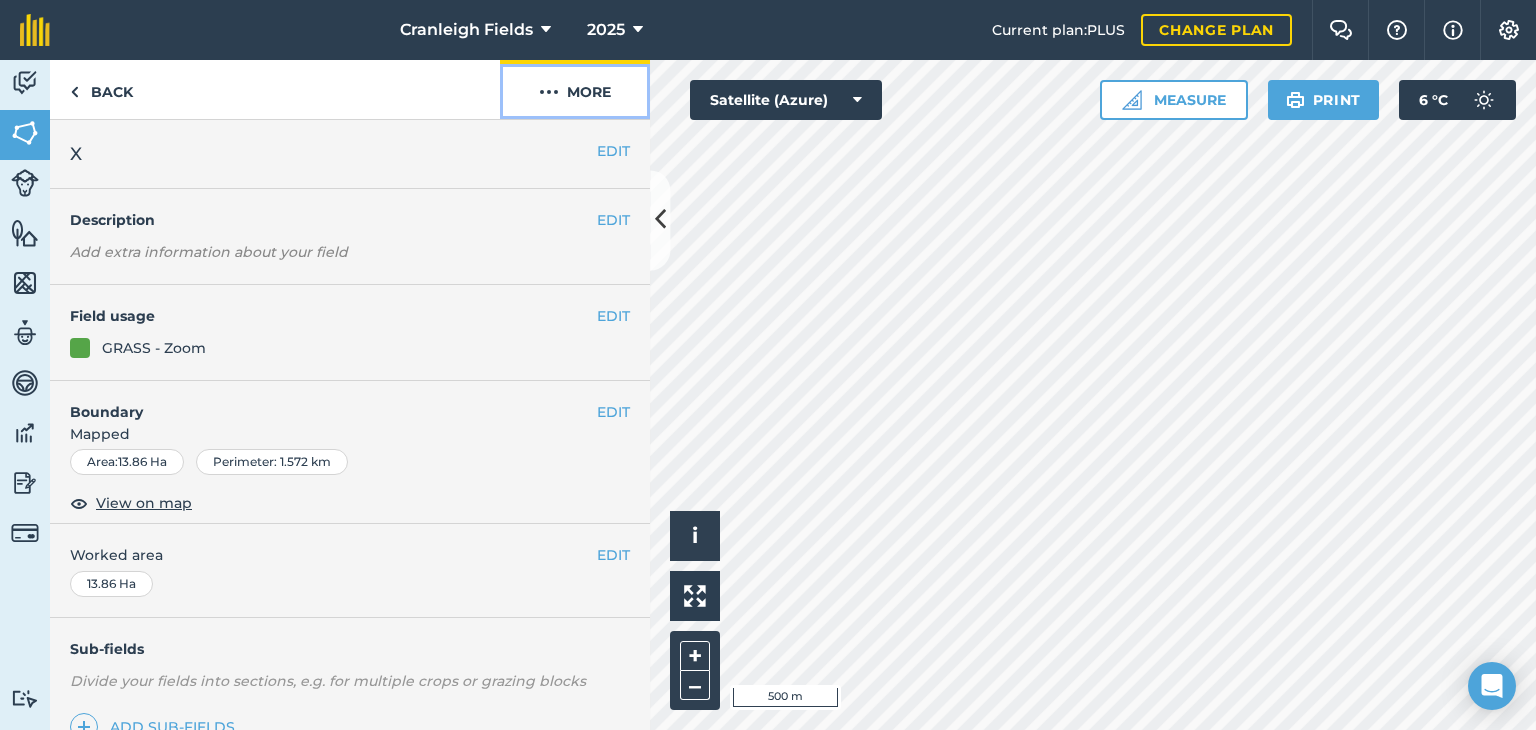 click at bounding box center (549, 92) 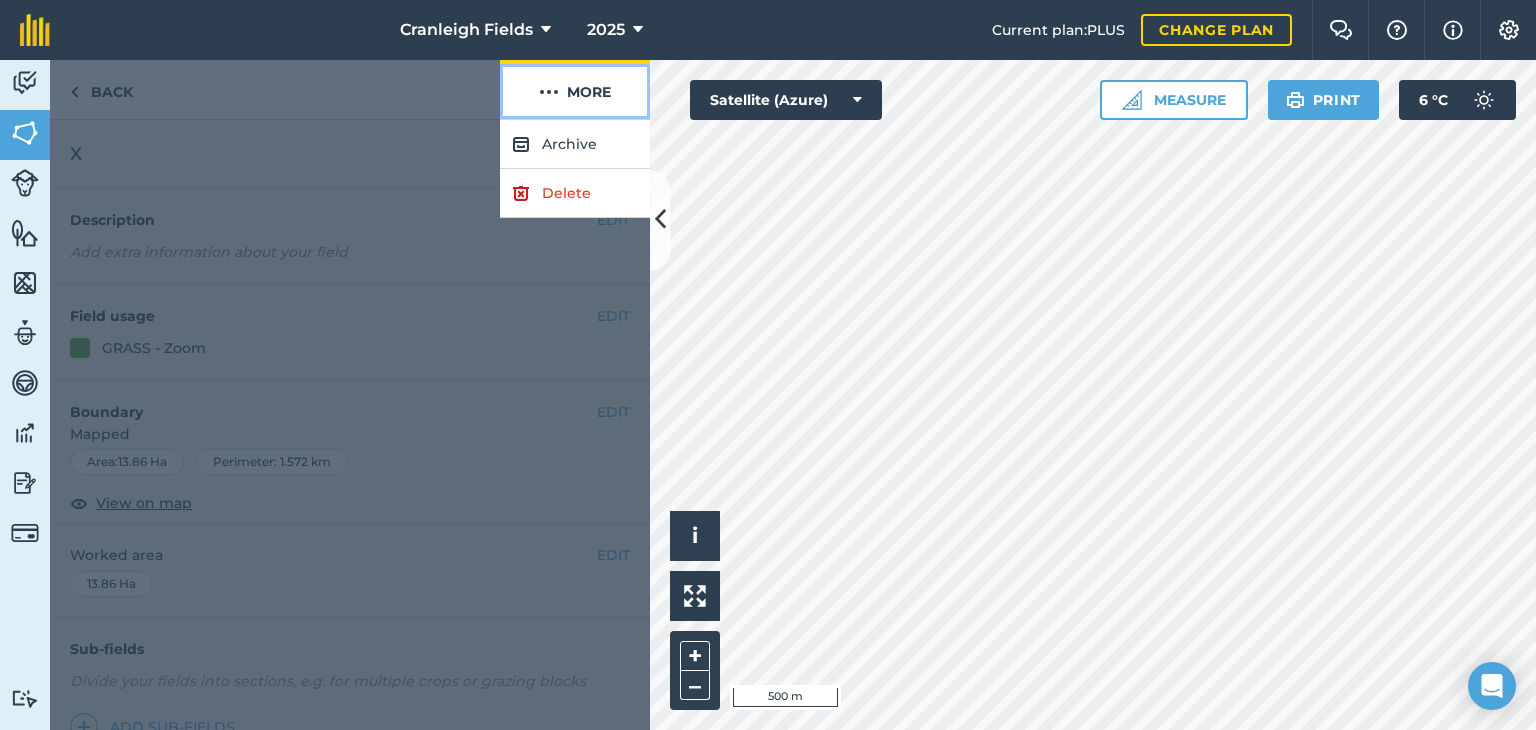 click at bounding box center (549, 92) 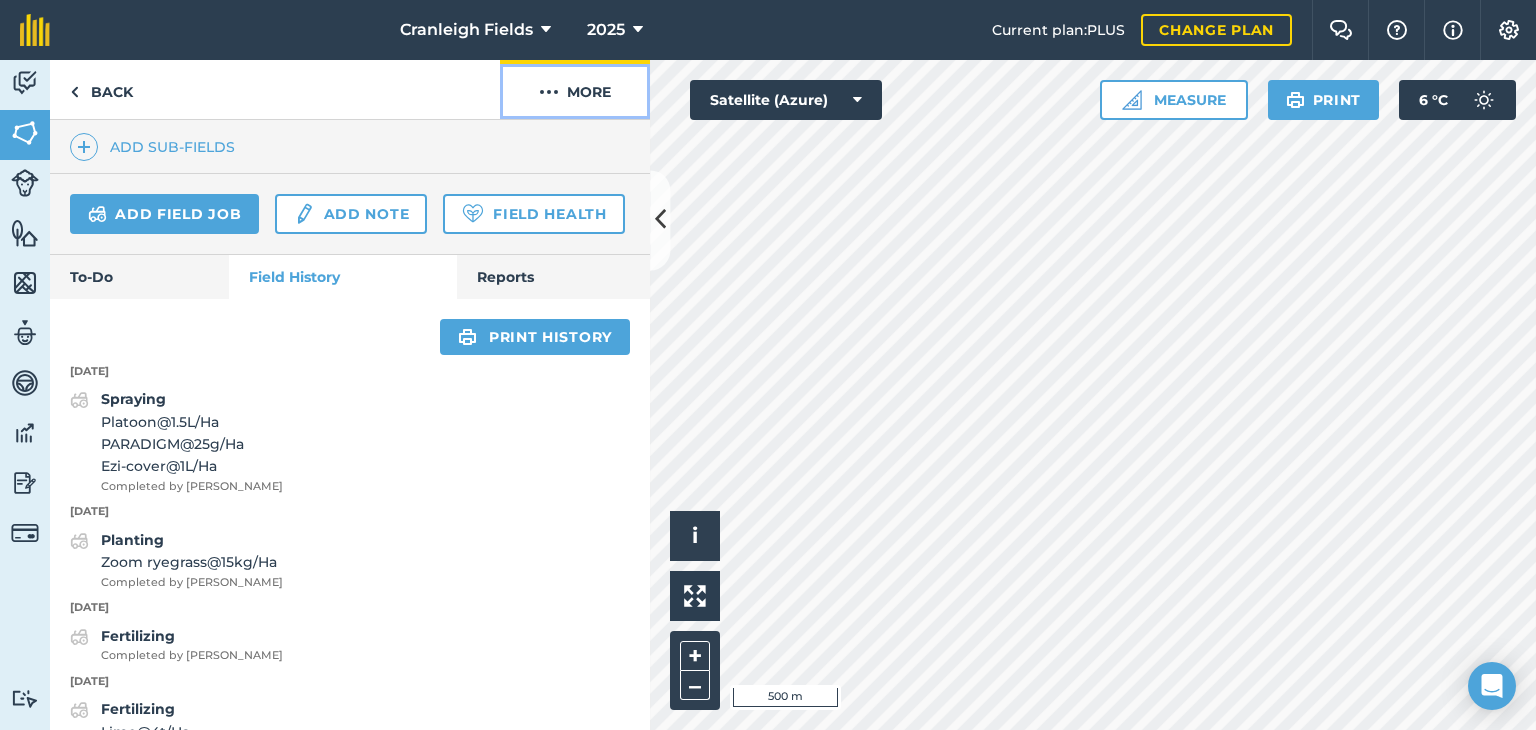 scroll, scrollTop: 684, scrollLeft: 0, axis: vertical 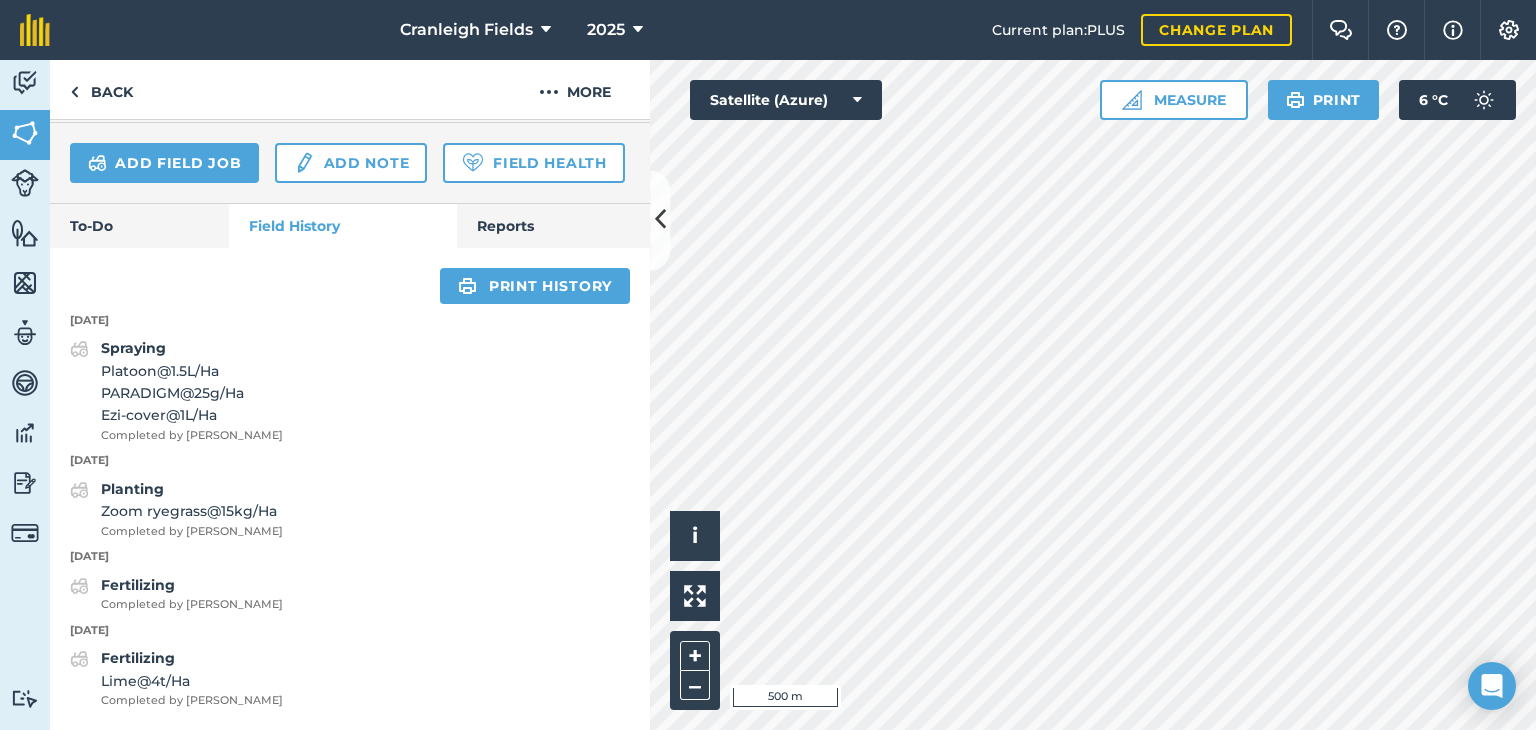 drag, startPoint x: 162, startPoint y: 432, endPoint x: 466, endPoint y: 419, distance: 304.27783 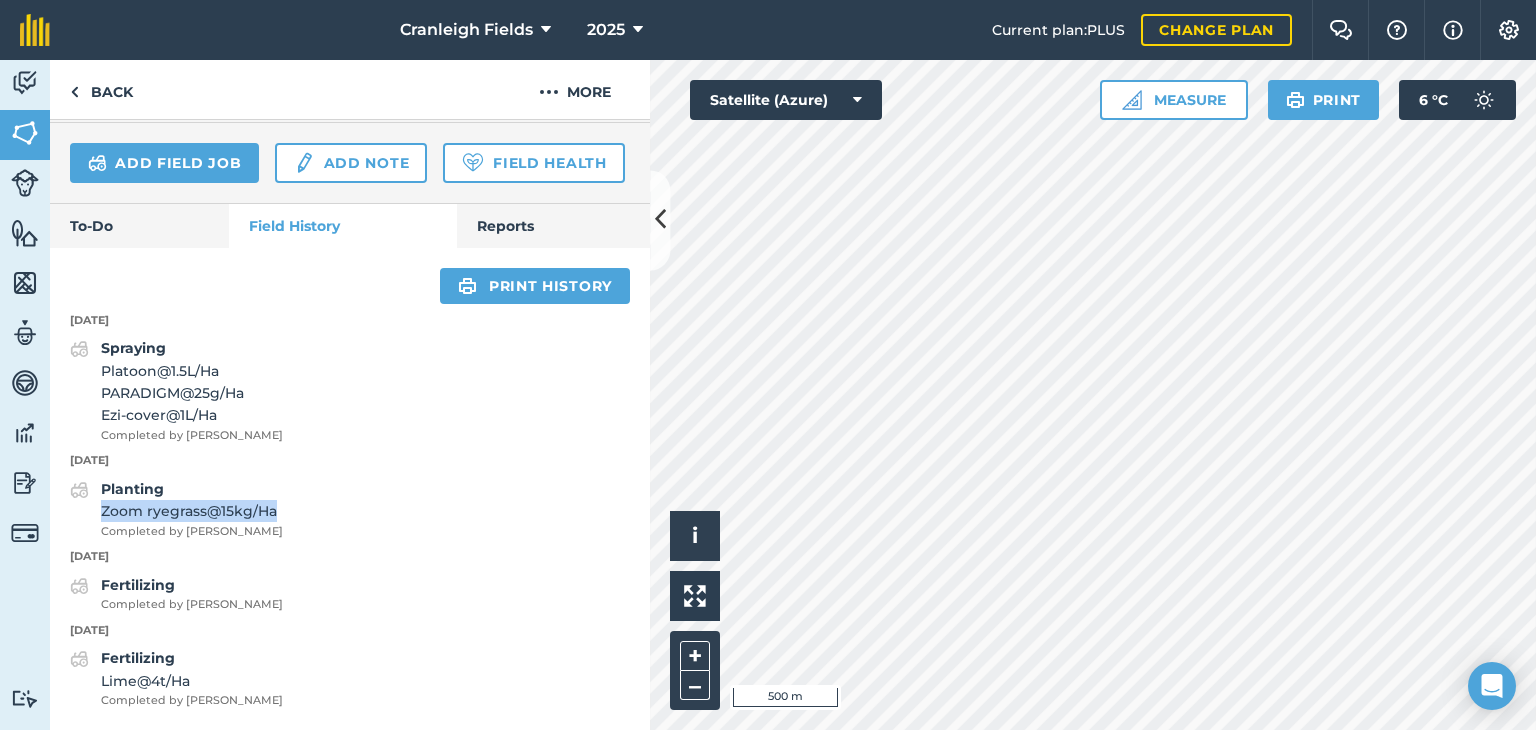 drag, startPoint x: 414, startPoint y: 439, endPoint x: 429, endPoint y: 500, distance: 62.817196 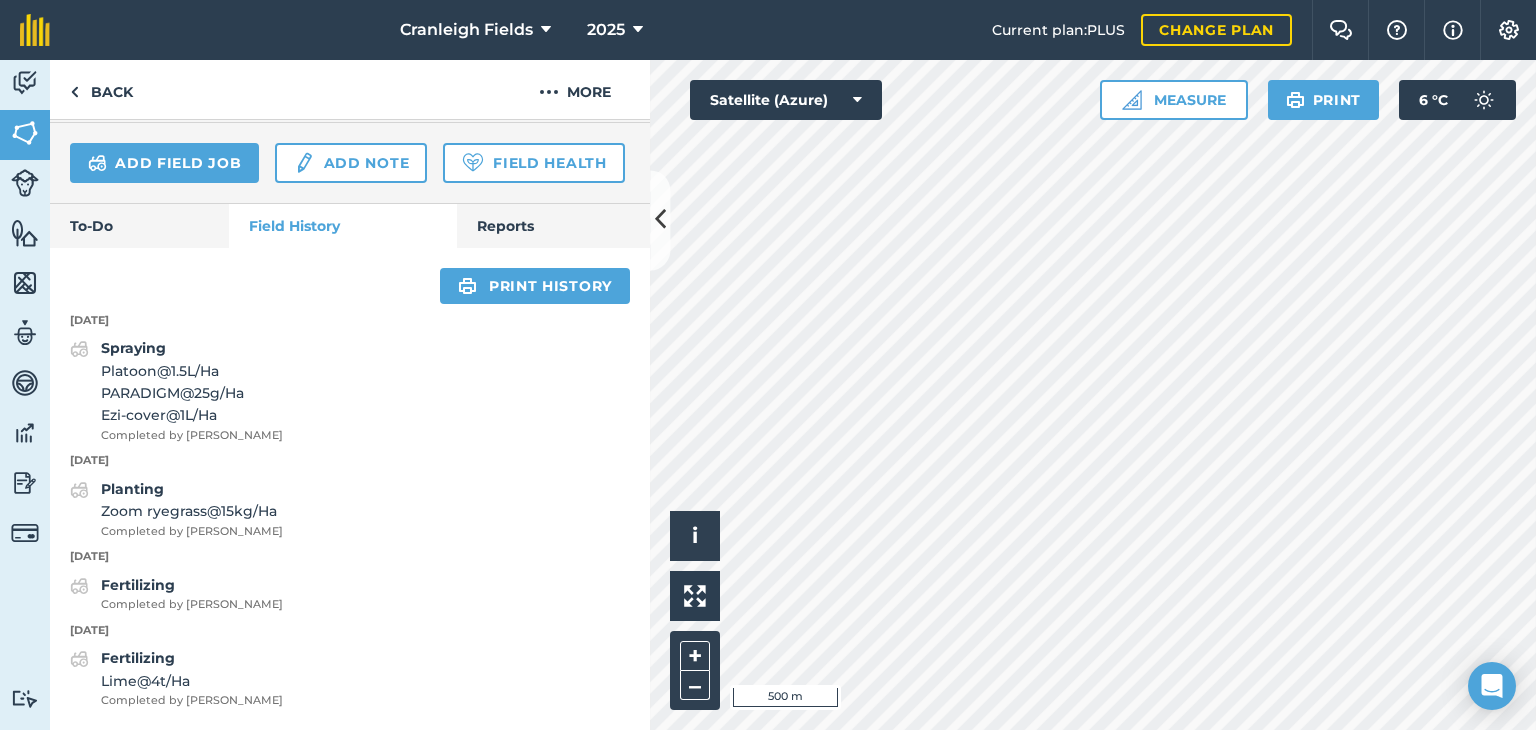 click on "25th June 2025 Spraying Platoon  @  1.5 L / Ha PARADIGM  @  25 g / Ha Ezi-cover  @  1 L / Ha Completed by   Mark M 12th April 2025 Planting Zoom ryegrass  @  15 kg / Ha Completed by   Mark M 3rd April 2025 Fertilizing Completed by   Mark M 1st April 2025 Fertilizing Lime  @  4 t / Ha Completed by   Mark M" at bounding box center [350, 507] 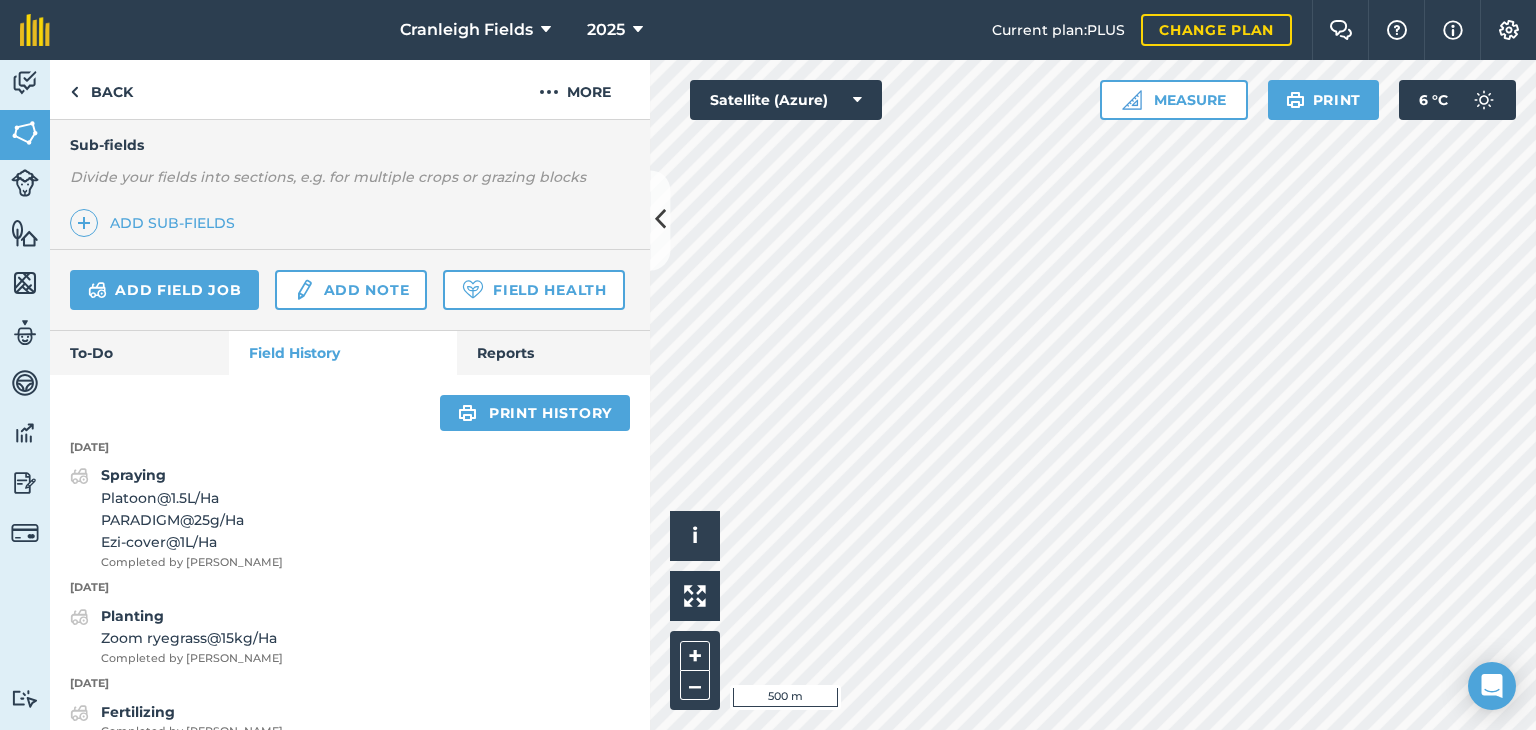 scroll, scrollTop: 684, scrollLeft: 0, axis: vertical 